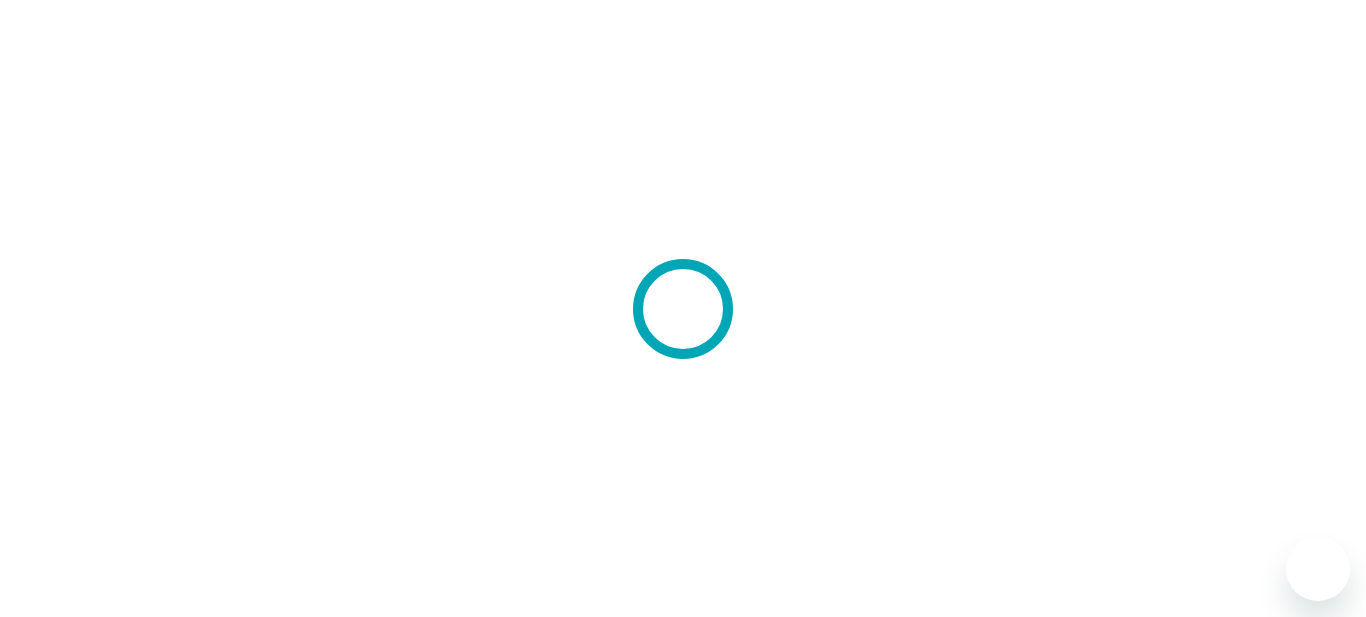 scroll, scrollTop: 0, scrollLeft: 0, axis: both 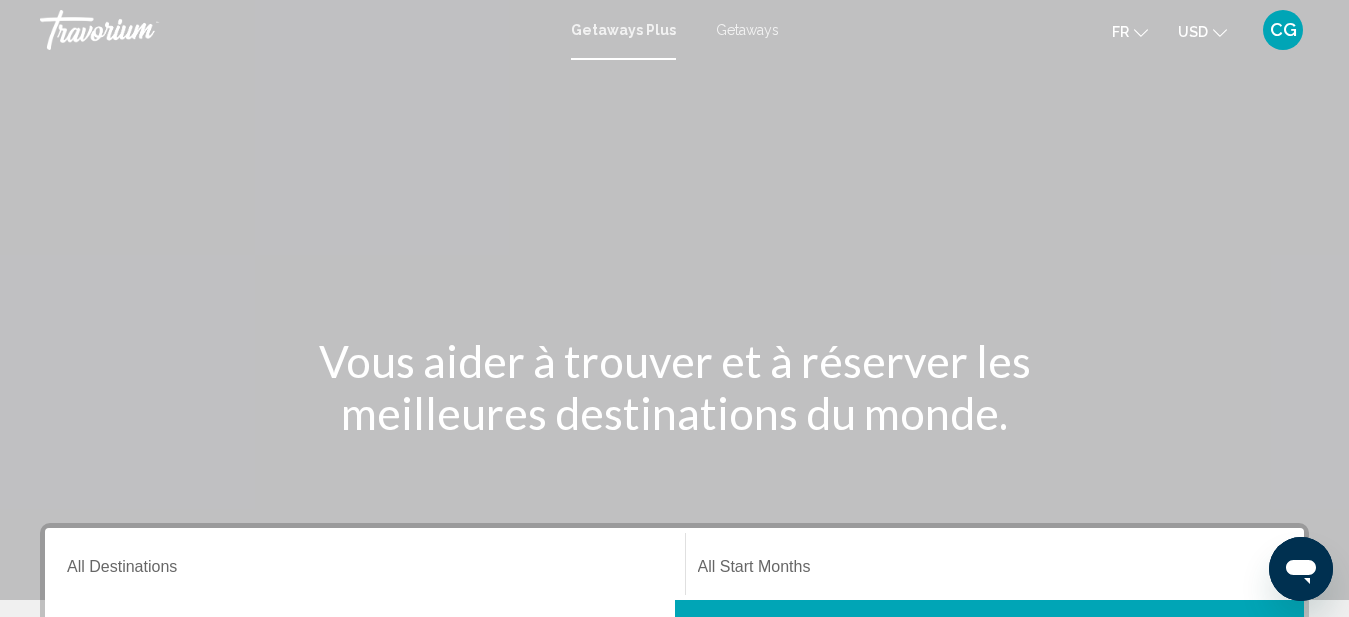 click at bounding box center [674, 300] 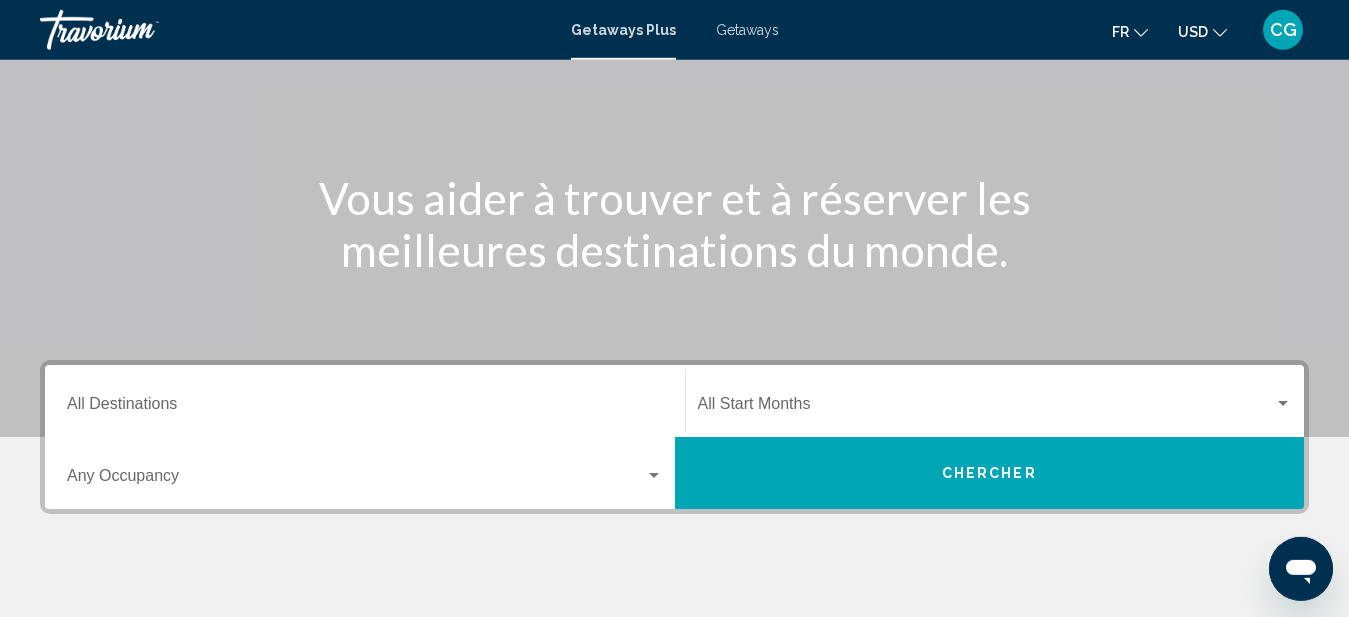 scroll, scrollTop: 204, scrollLeft: 0, axis: vertical 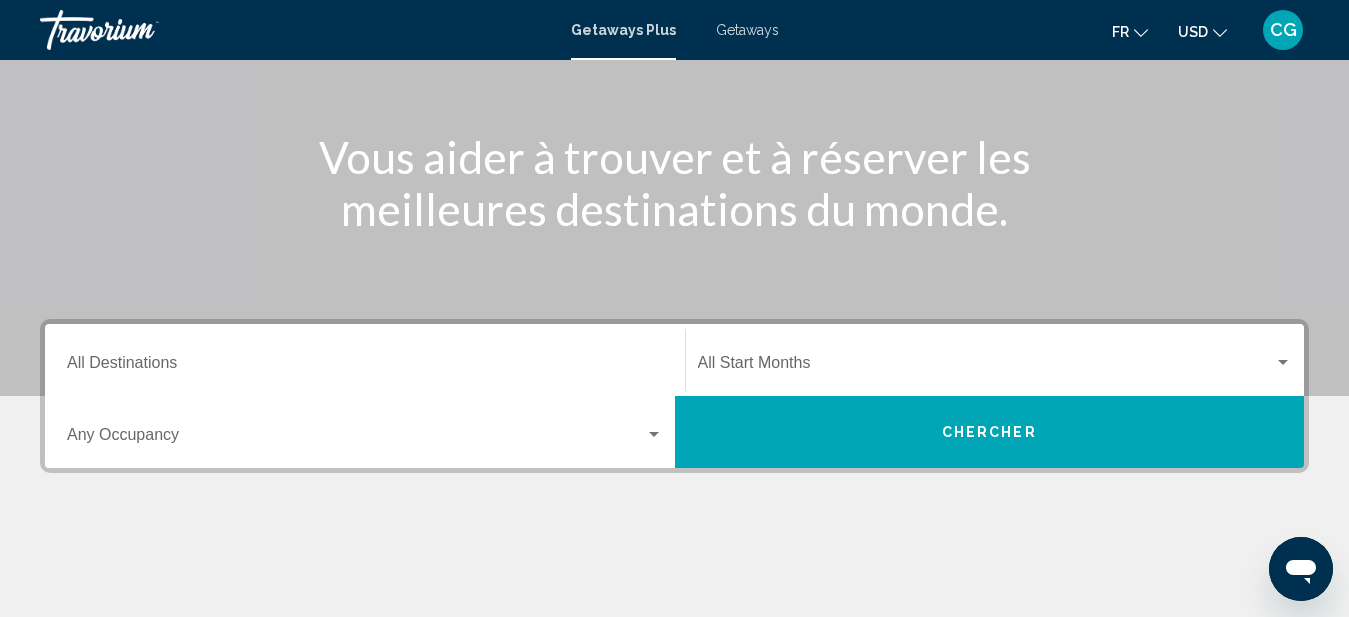 click on "Destination All Destinations" at bounding box center (365, 367) 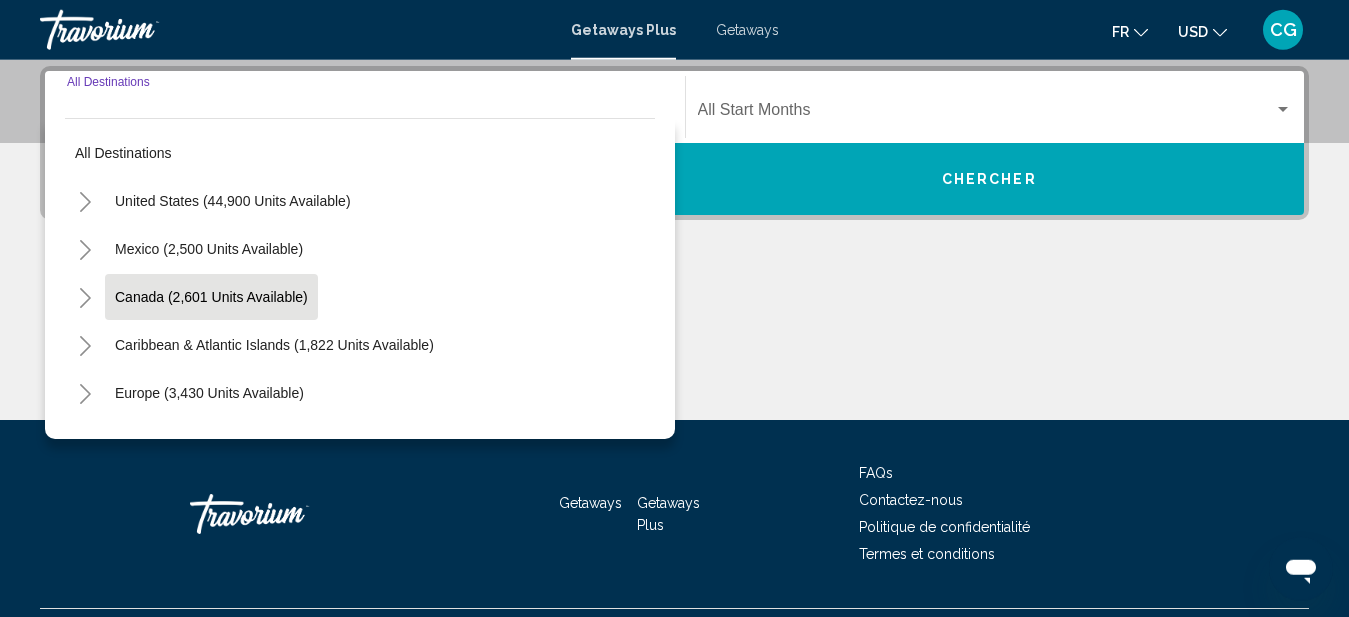 scroll, scrollTop: 458, scrollLeft: 0, axis: vertical 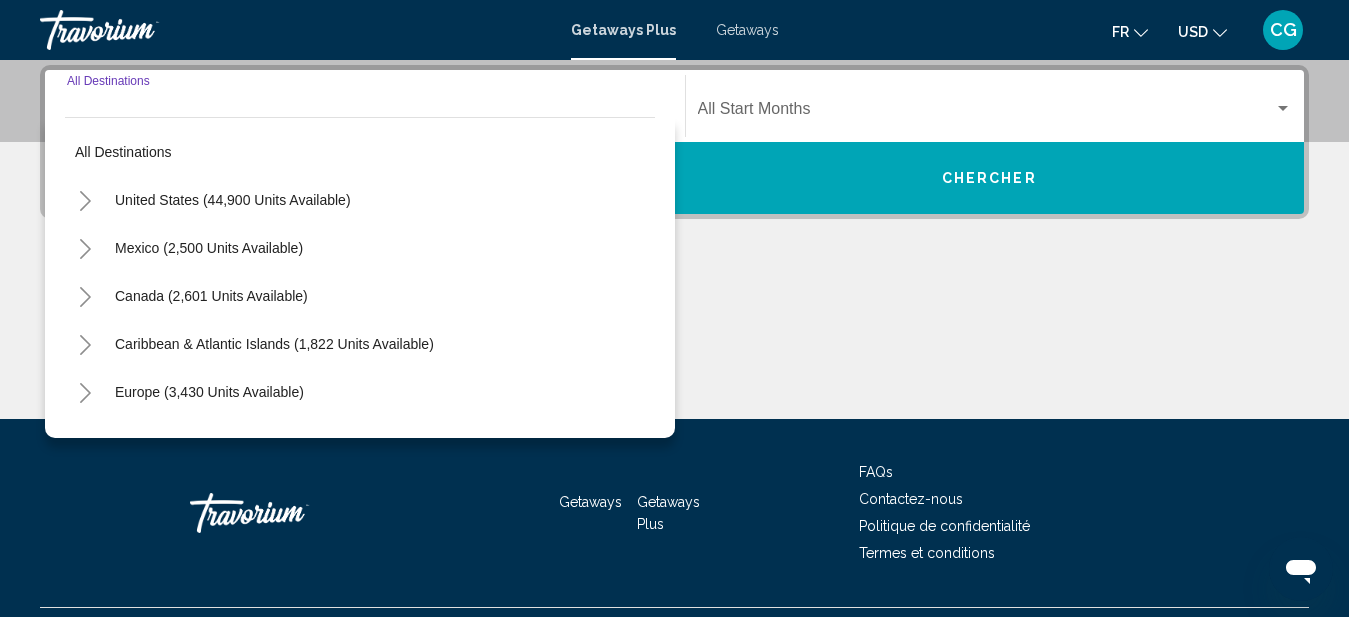 click on "Destination All Destinations" at bounding box center (365, 113) 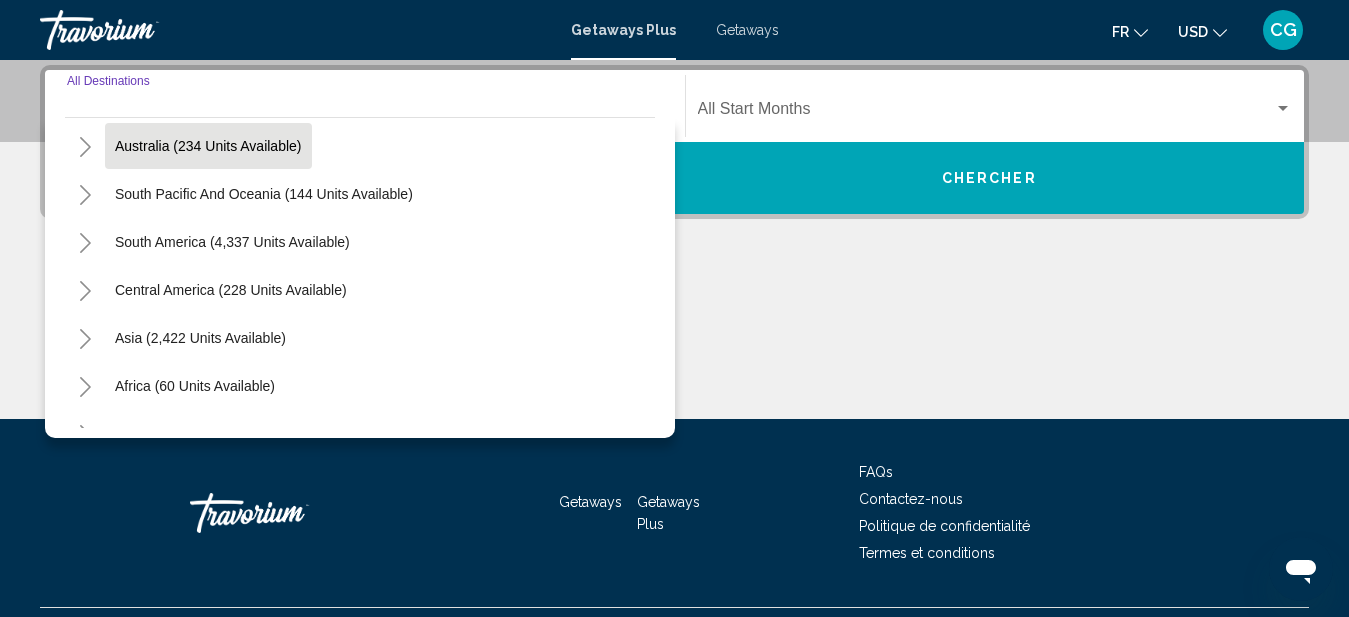 scroll, scrollTop: 324, scrollLeft: 0, axis: vertical 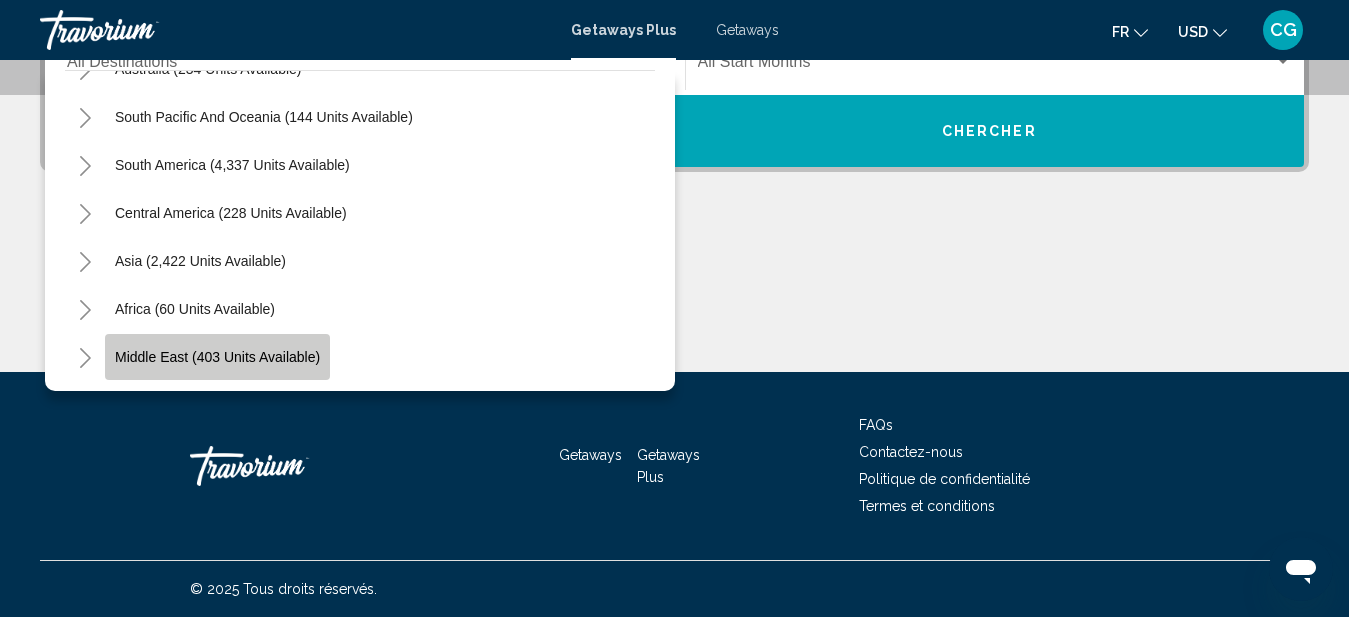 click on "Middle East (403 units available)" 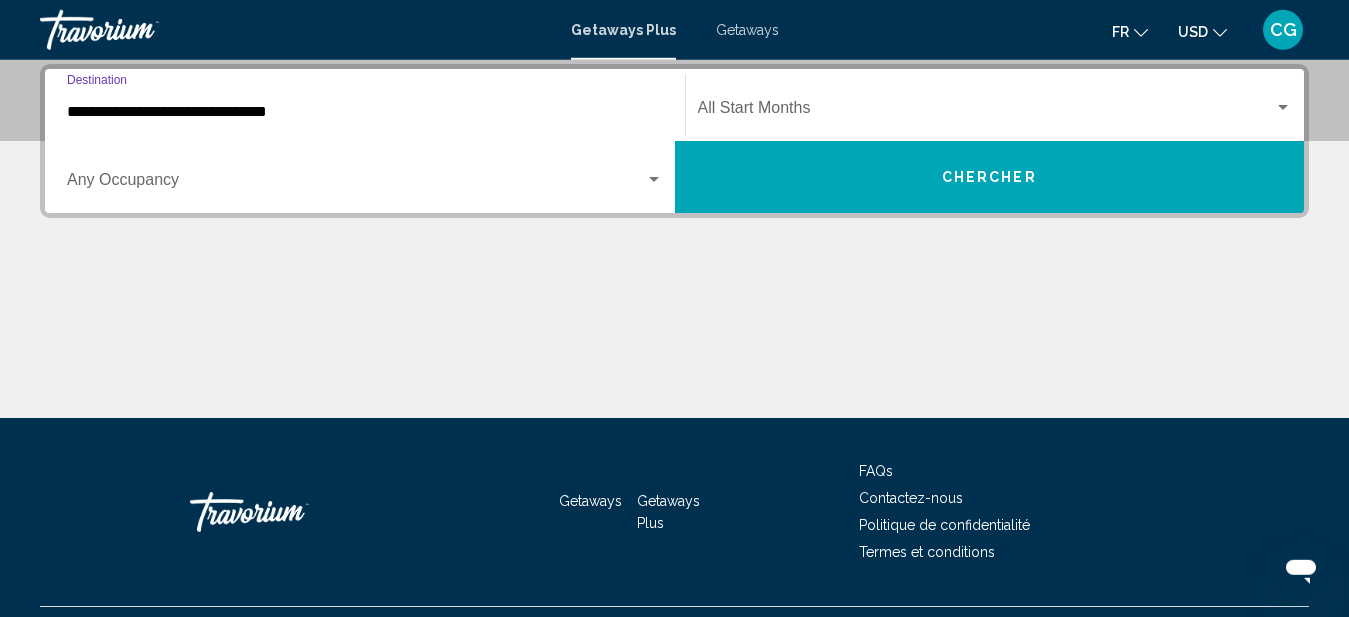 scroll, scrollTop: 458, scrollLeft: 0, axis: vertical 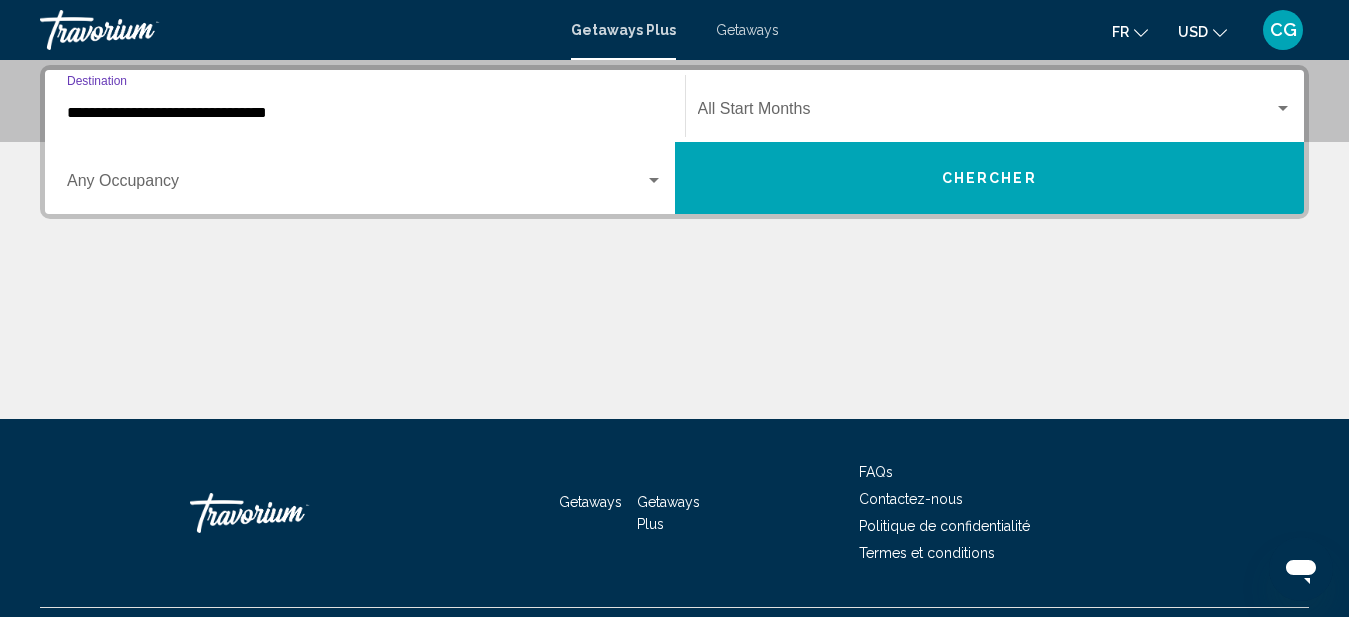 click on "**********" at bounding box center (365, 113) 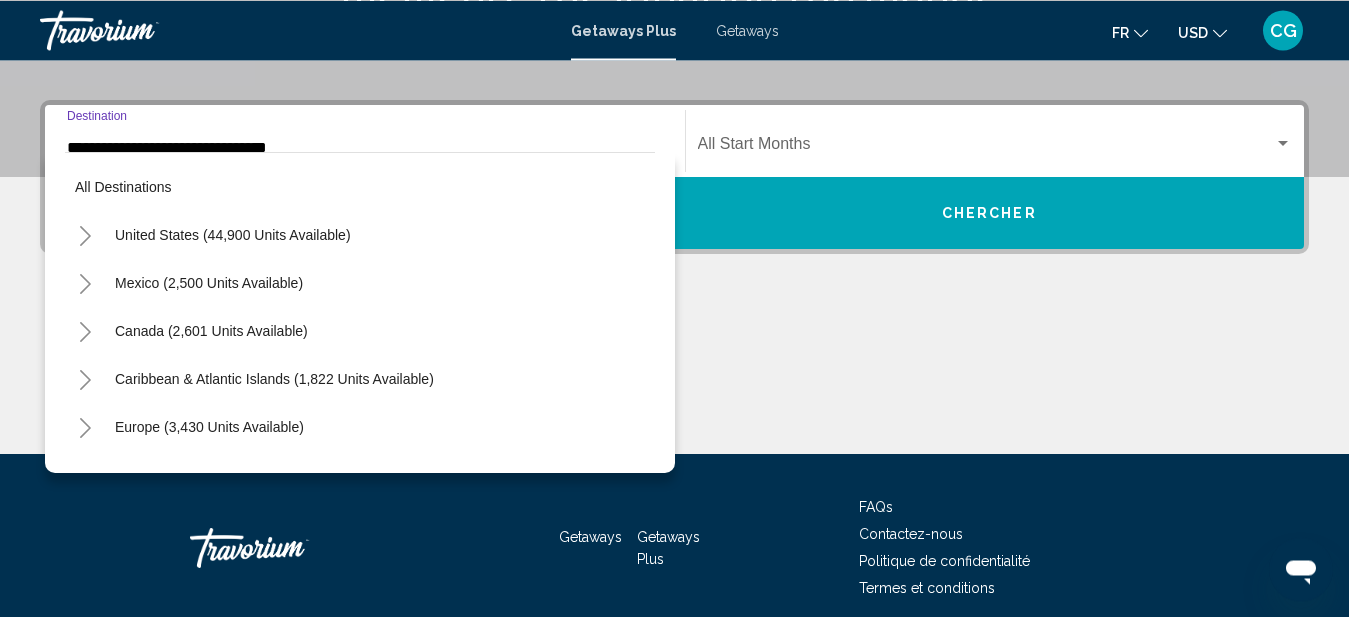 scroll, scrollTop: 455, scrollLeft: 0, axis: vertical 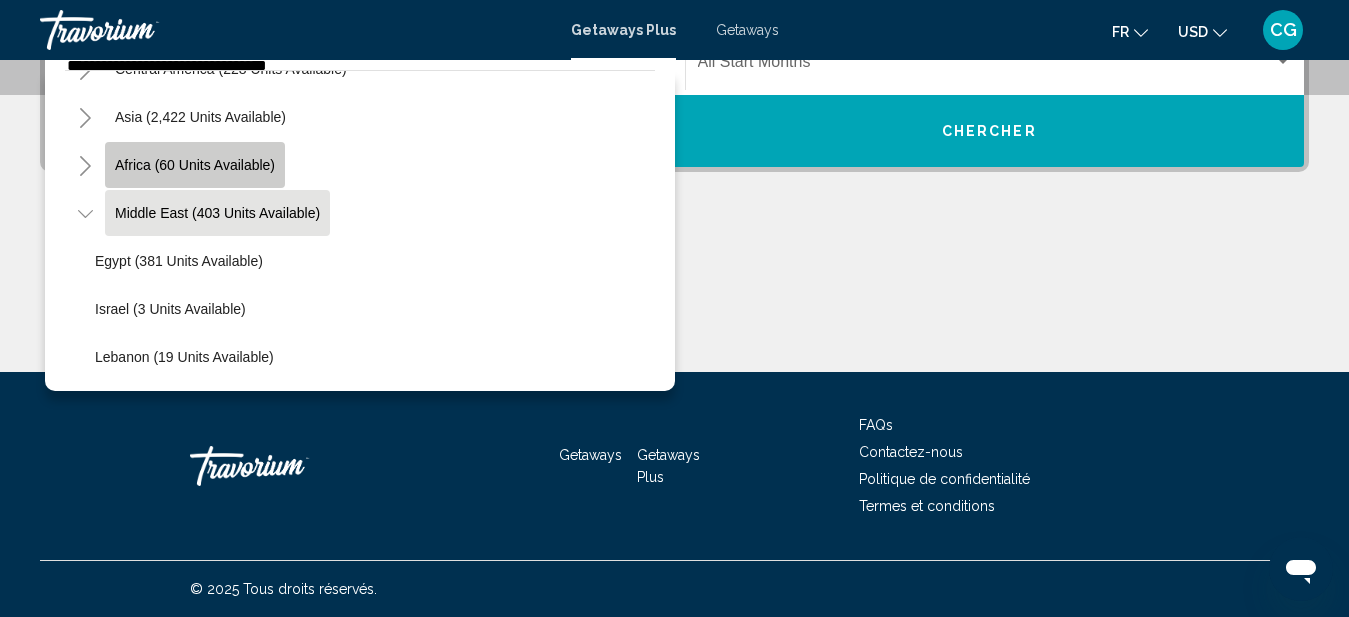 click on "Africa (60 units available)" 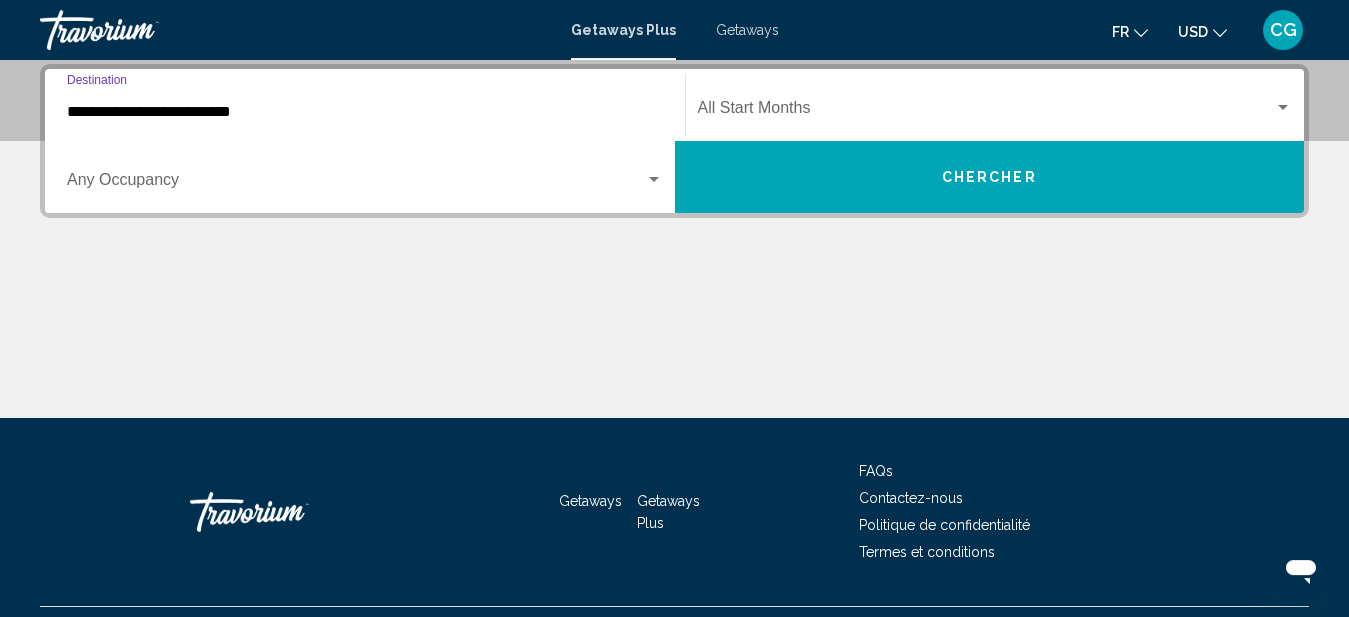 scroll, scrollTop: 458, scrollLeft: 0, axis: vertical 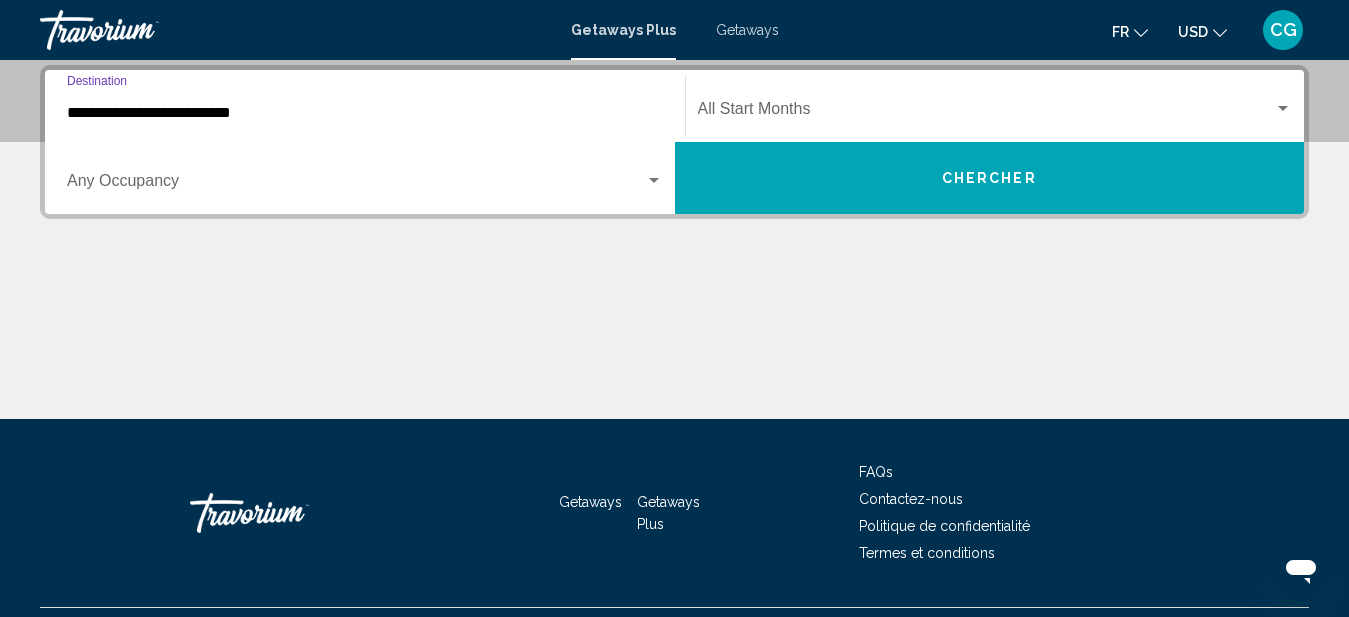 click on "**********" at bounding box center (365, 113) 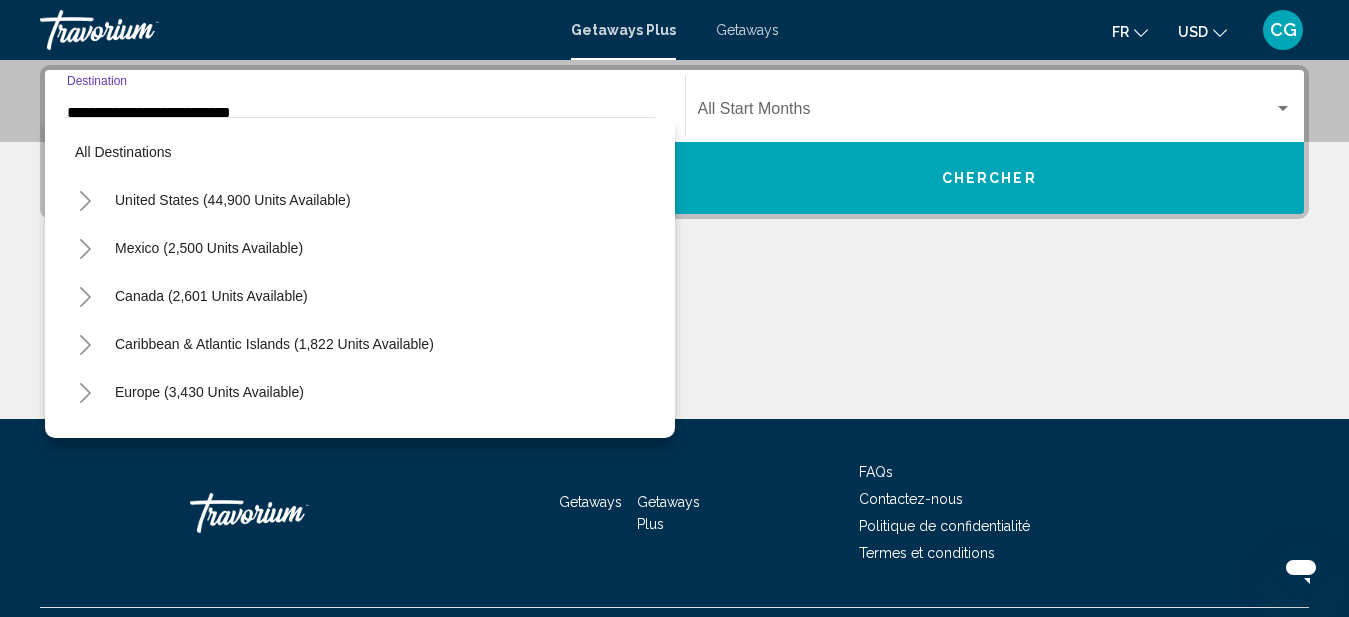scroll, scrollTop: 423, scrollLeft: 0, axis: vertical 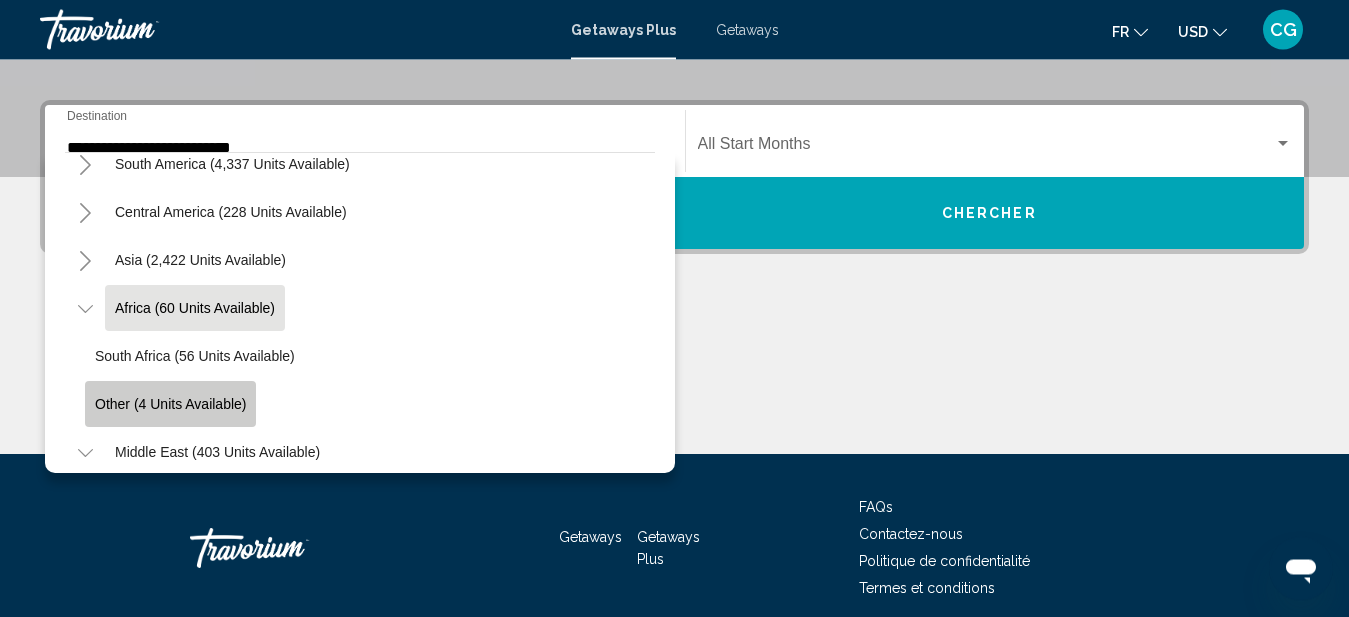 click on "Other (4 units available)" 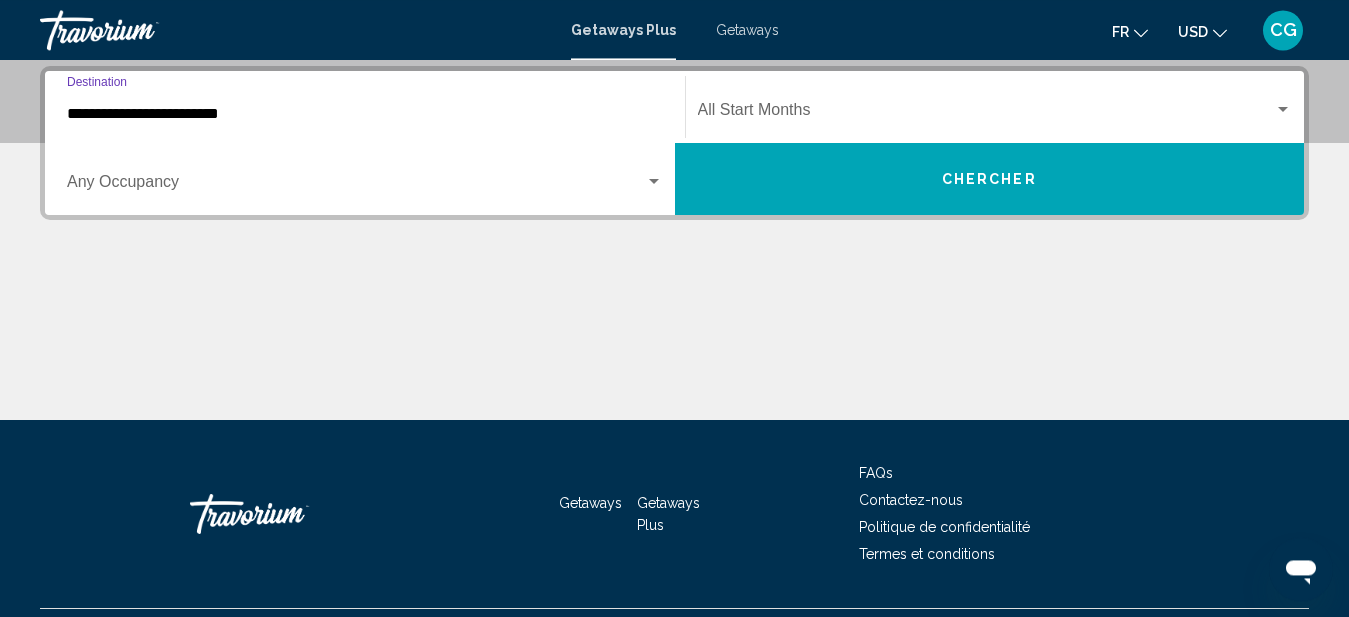 scroll, scrollTop: 458, scrollLeft: 0, axis: vertical 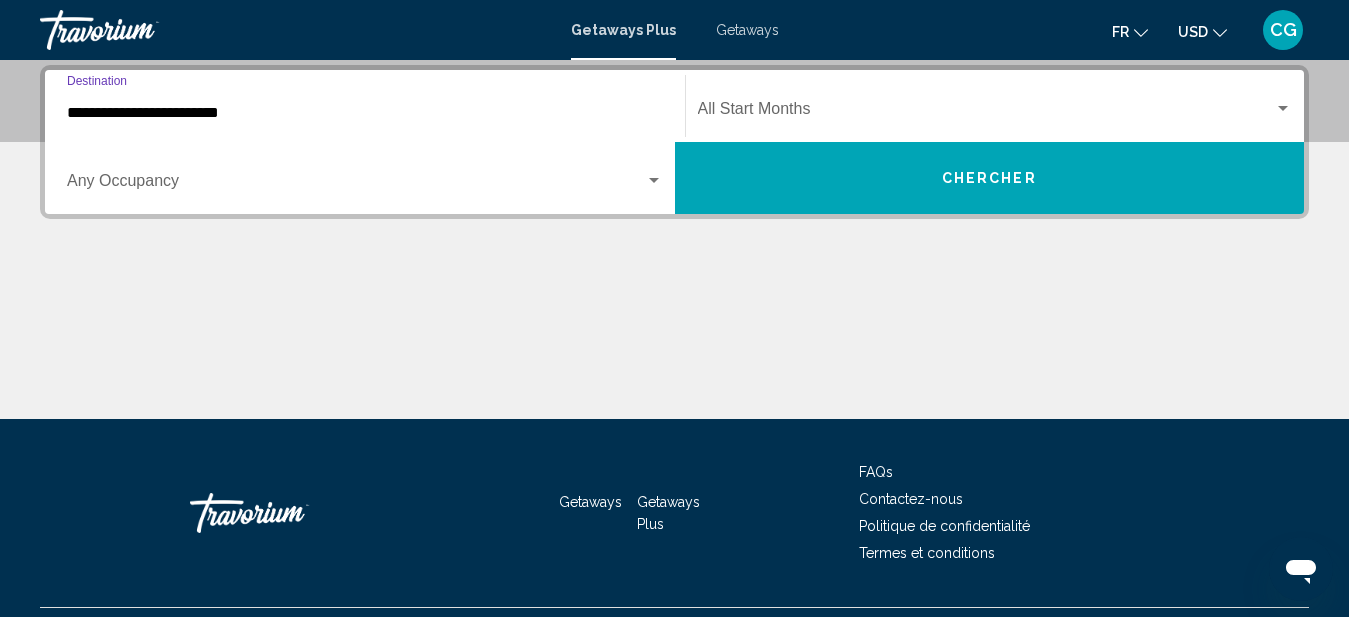 click on "**********" at bounding box center [365, 113] 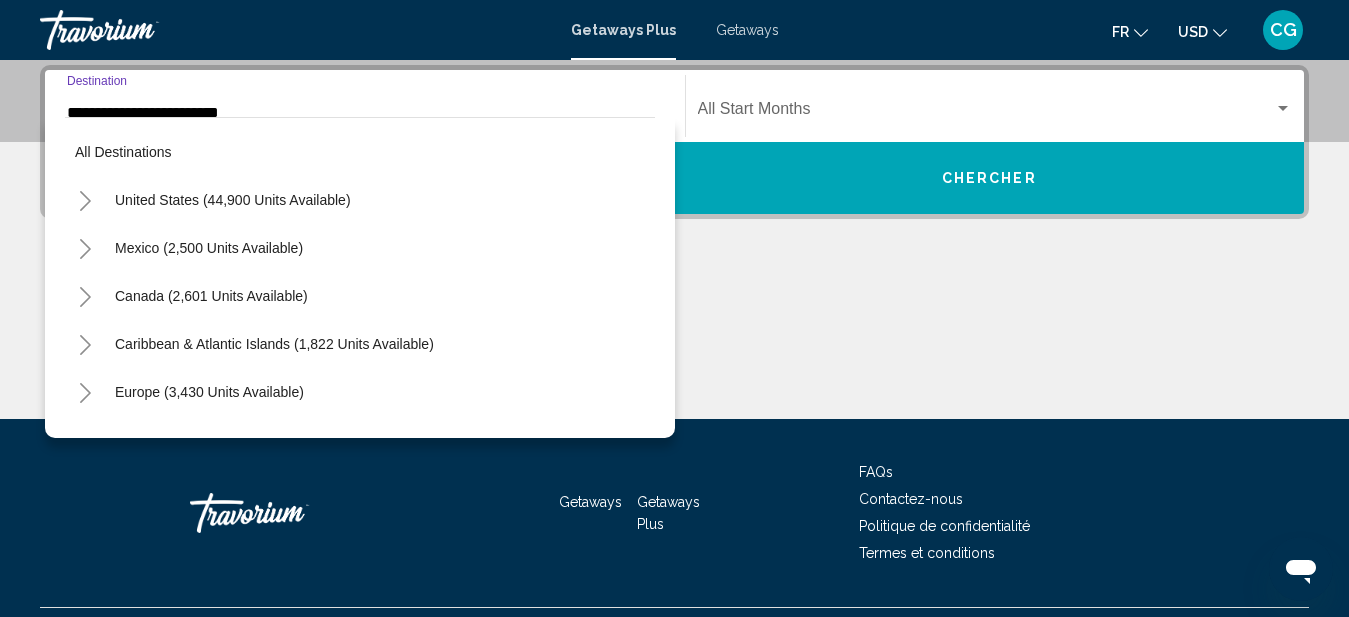 scroll, scrollTop: 423, scrollLeft: 0, axis: vertical 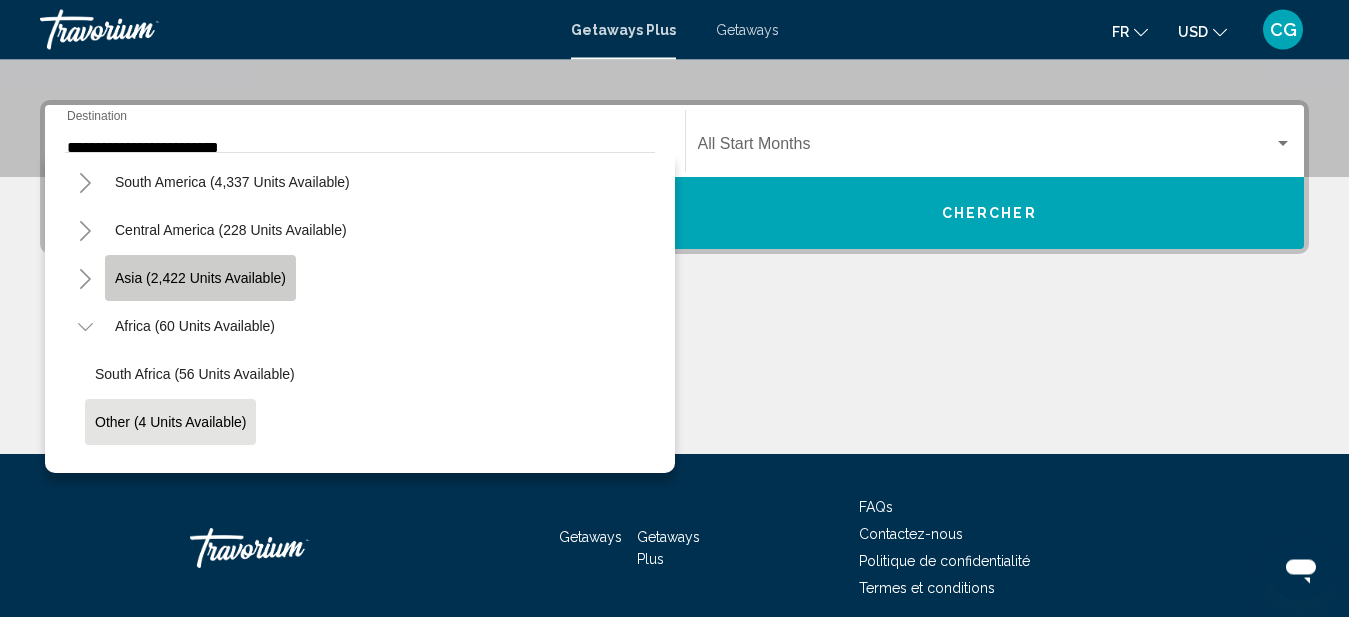 click on "Asia (2,422 units available)" 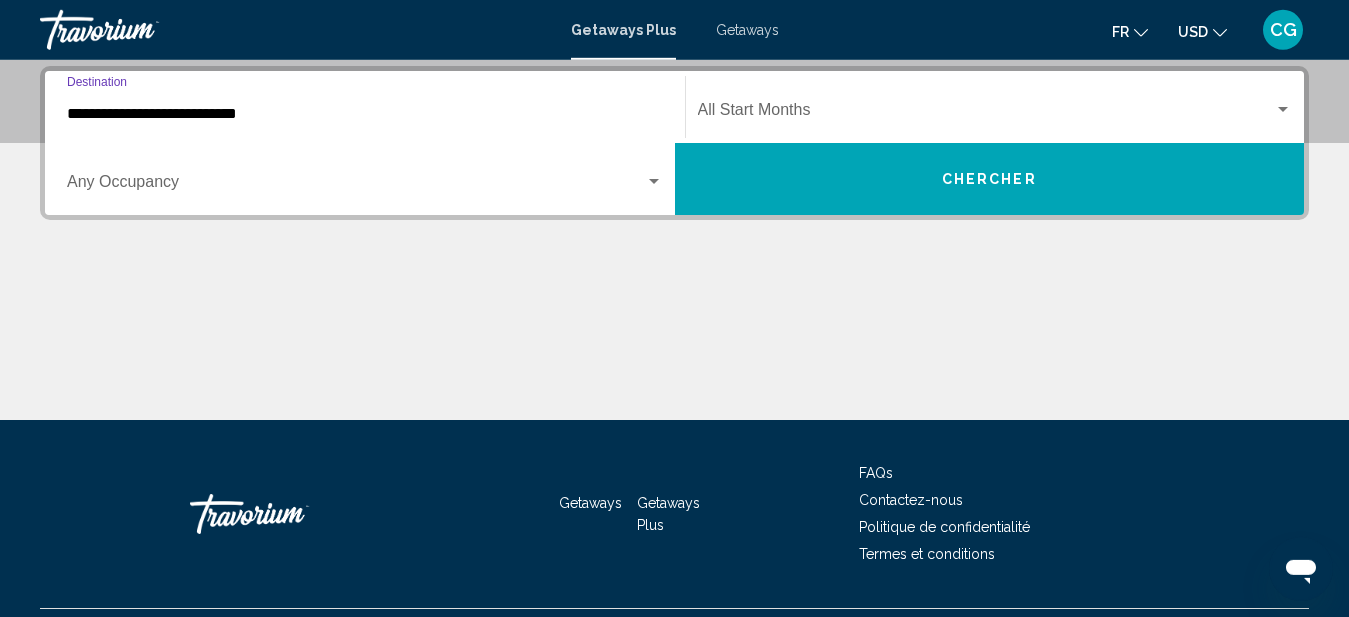 scroll, scrollTop: 458, scrollLeft: 0, axis: vertical 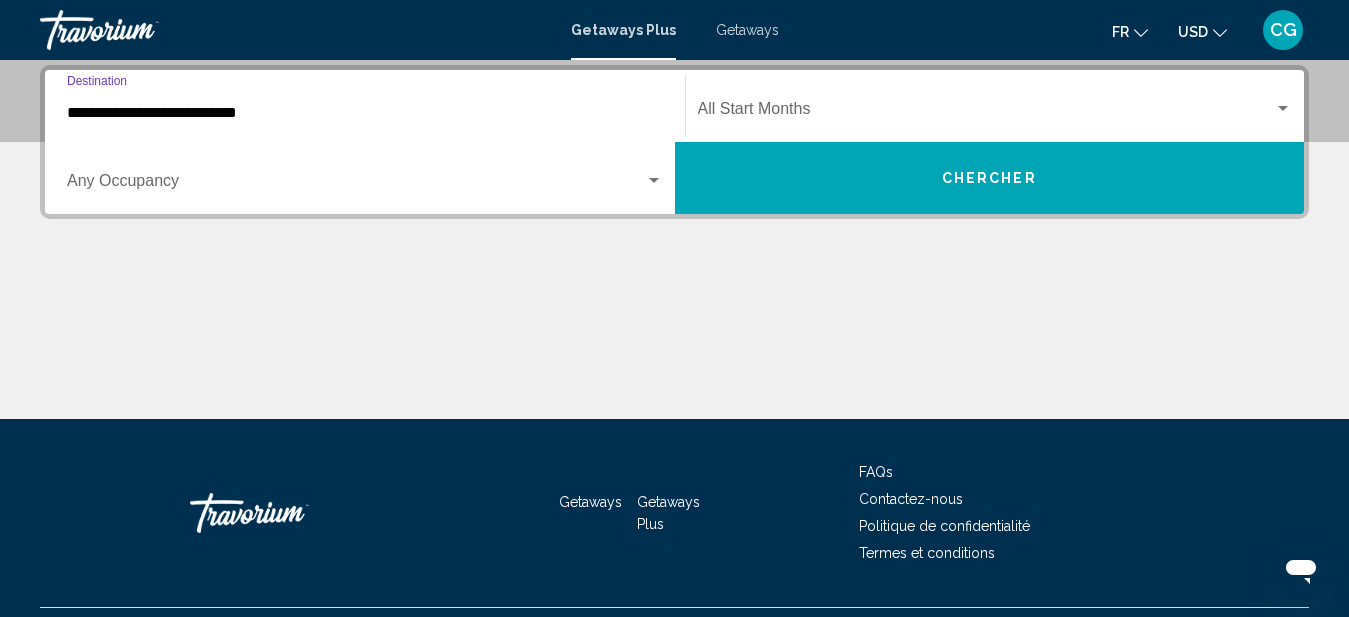click on "**********" at bounding box center [365, 113] 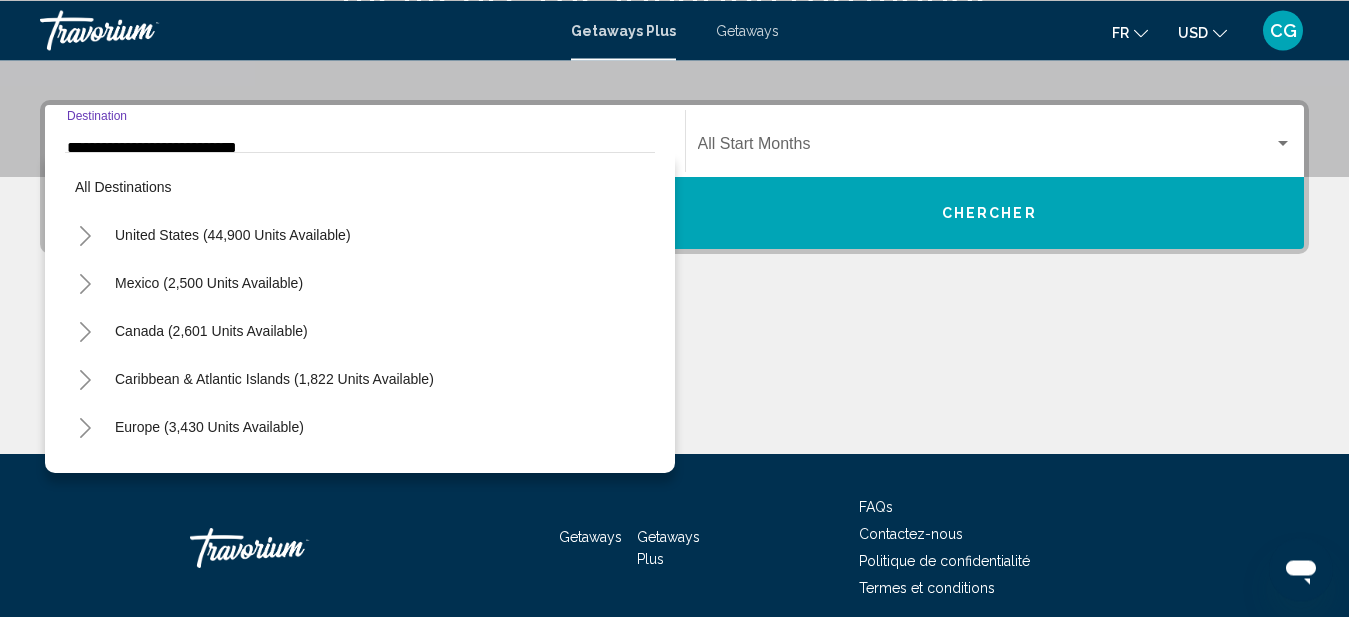 scroll, scrollTop: 359, scrollLeft: 0, axis: vertical 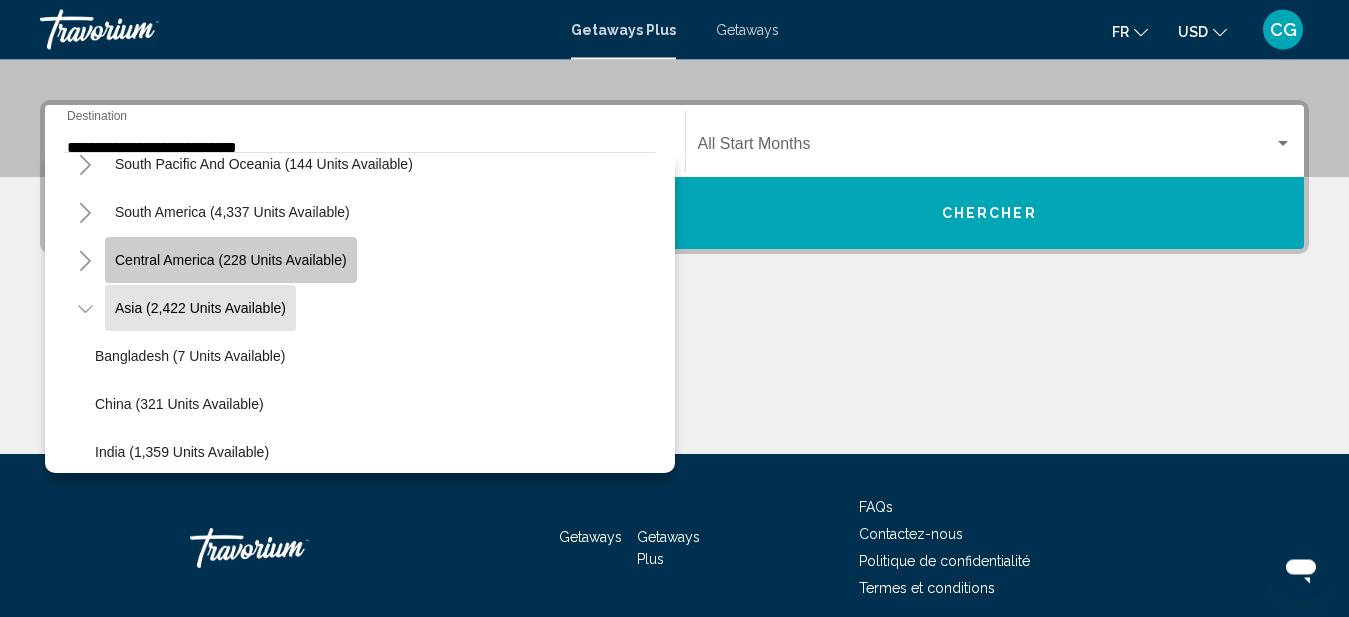 click on "Central America (228 units available)" 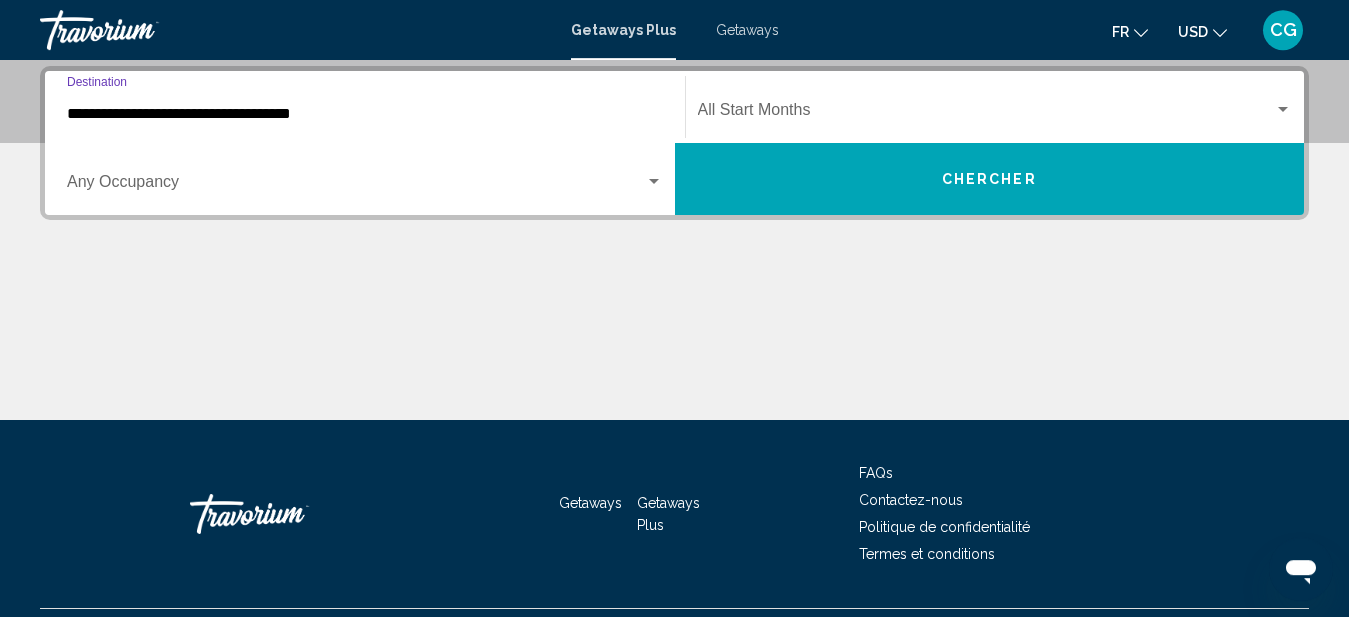 scroll, scrollTop: 458, scrollLeft: 0, axis: vertical 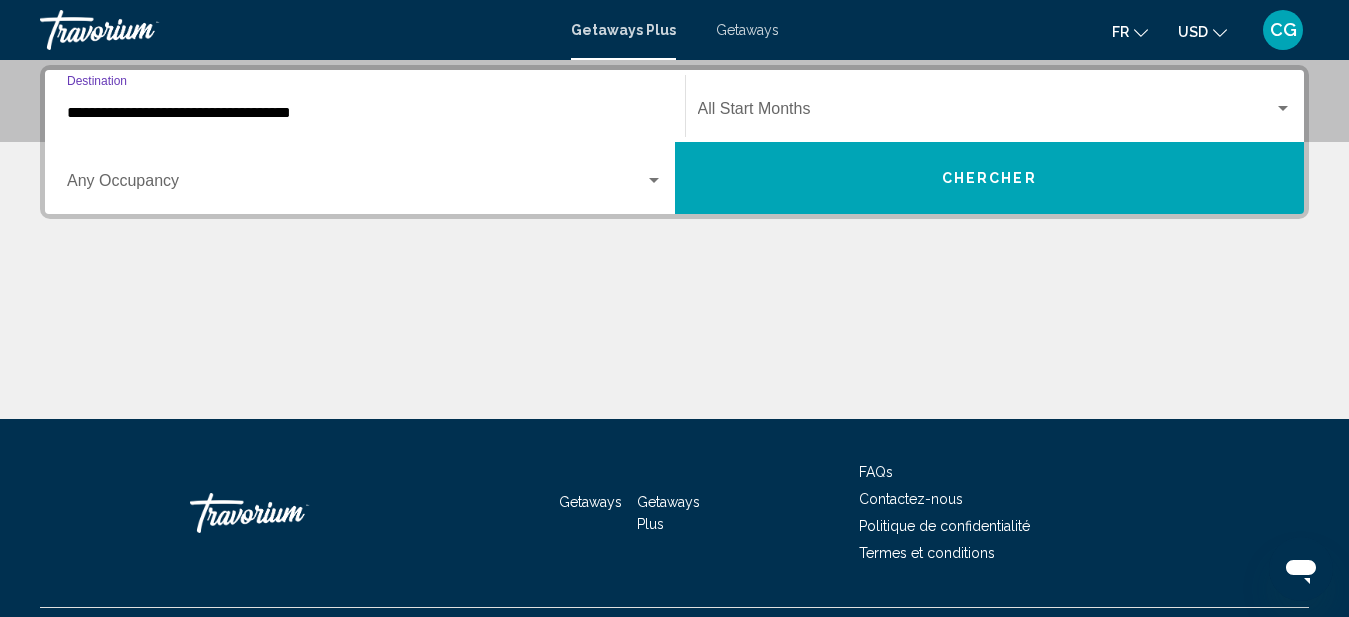 click on "**********" at bounding box center [365, 113] 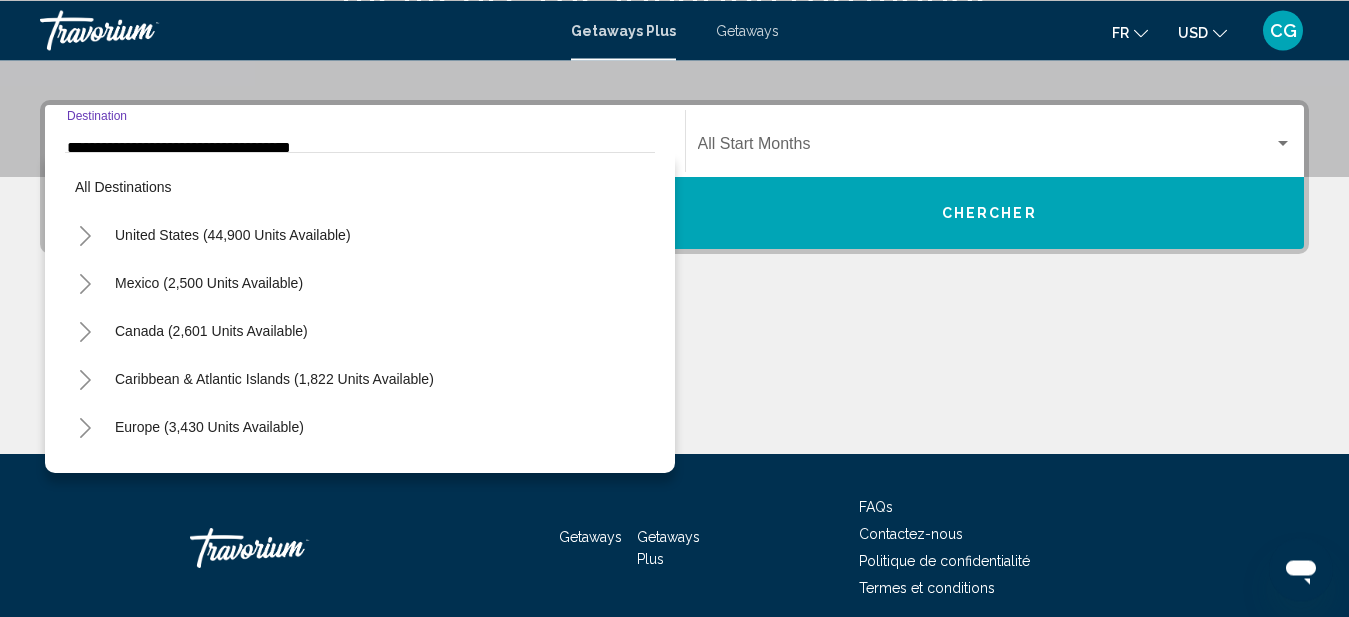 scroll, scrollTop: 311, scrollLeft: 0, axis: vertical 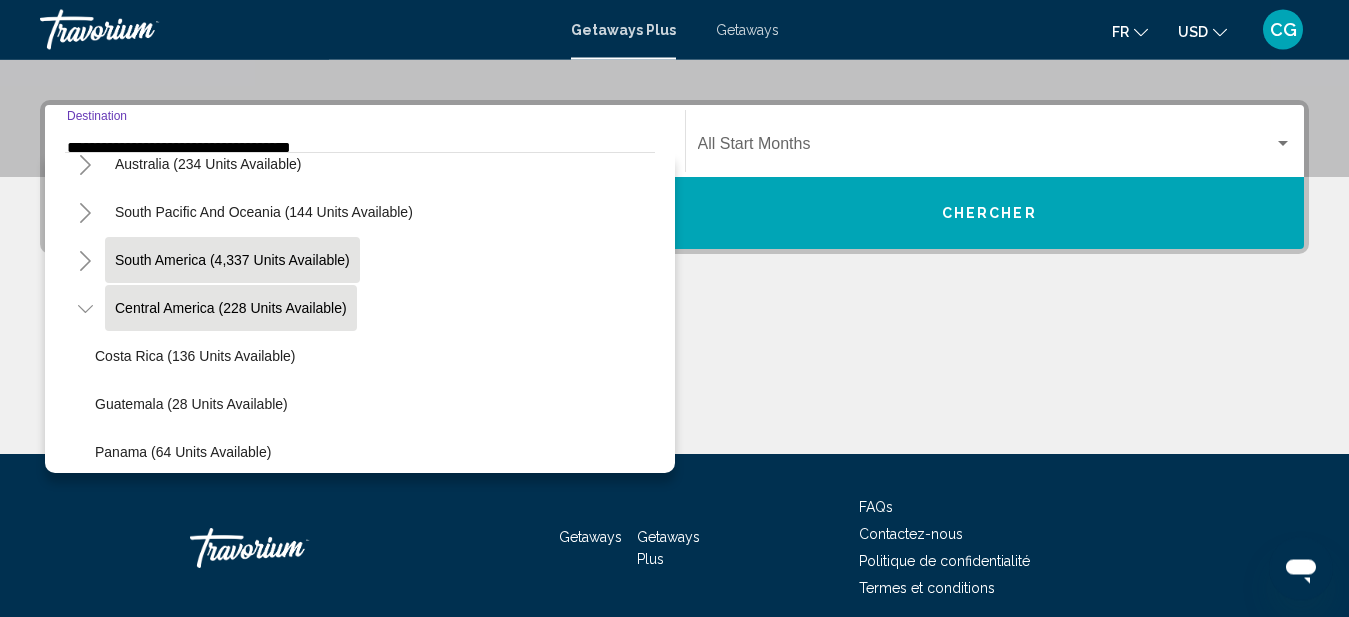 click on "South America (4,337 units available)" at bounding box center [231, 309] 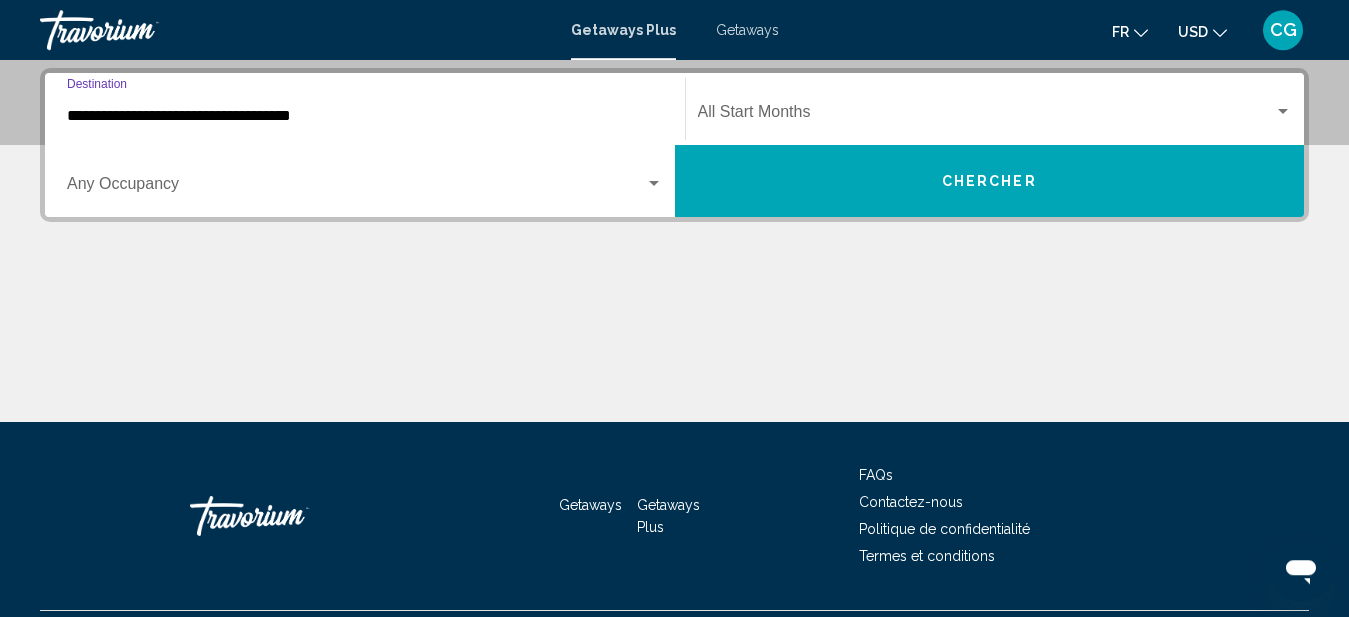 scroll, scrollTop: 458, scrollLeft: 0, axis: vertical 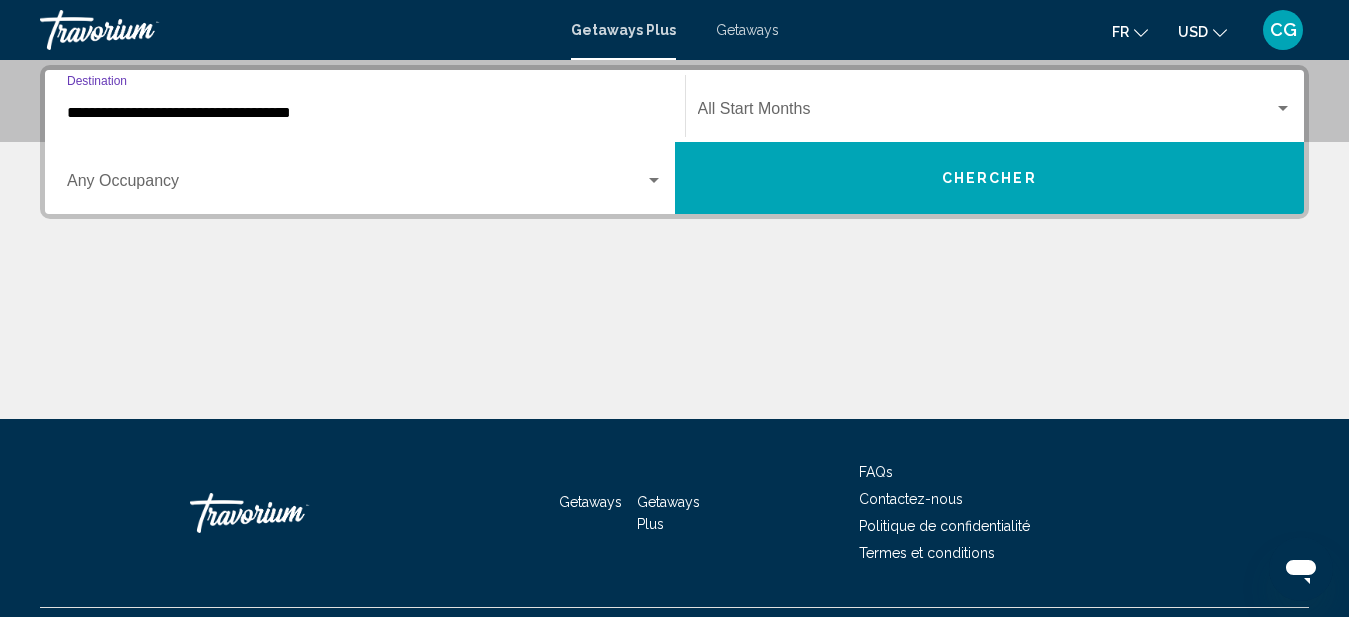 click on "**********" at bounding box center (365, 113) 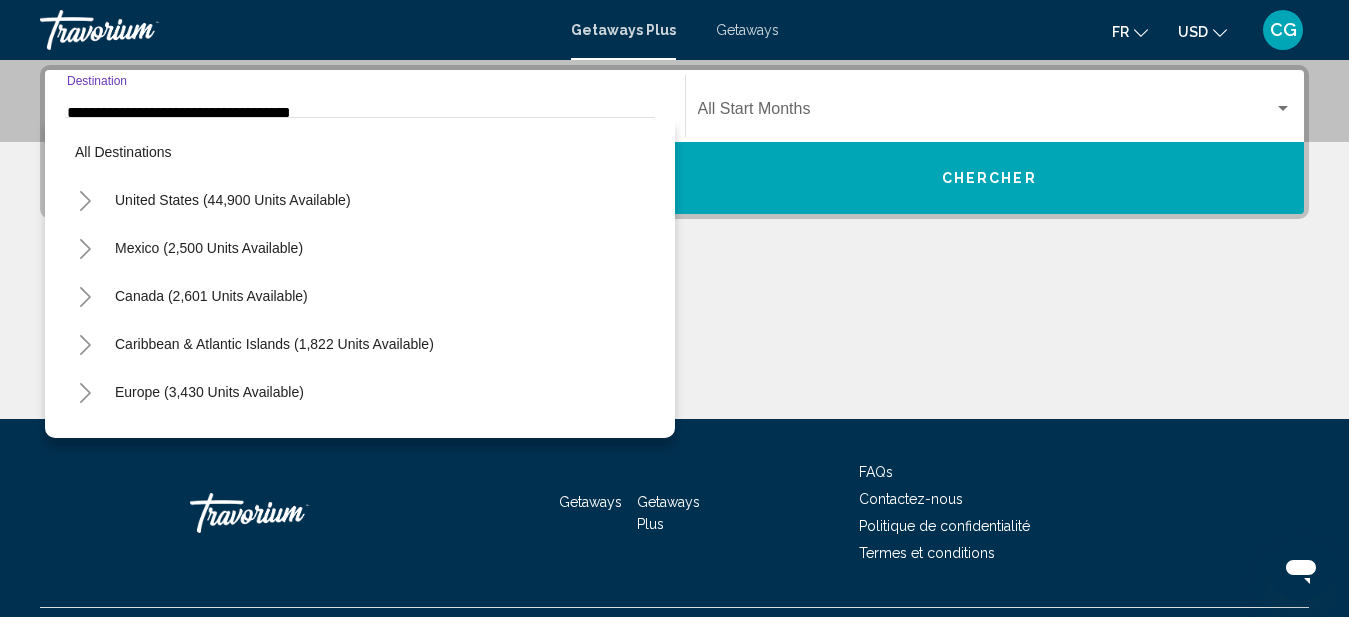 scroll, scrollTop: 423, scrollLeft: 0, axis: vertical 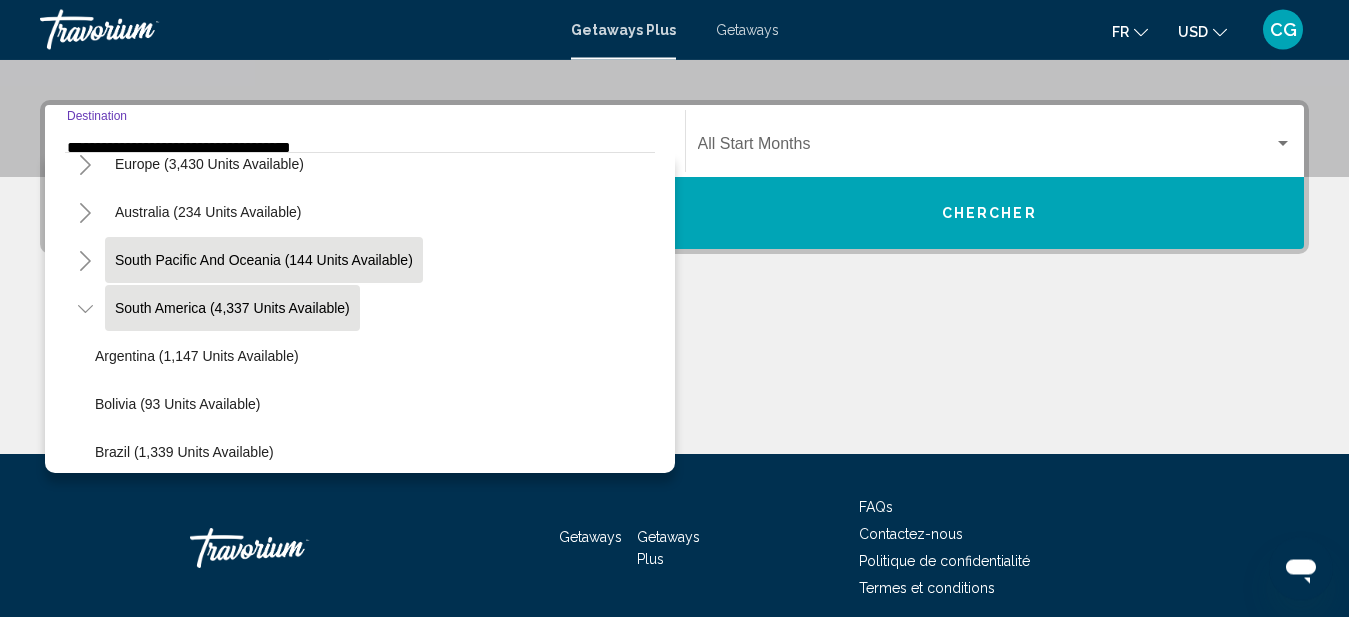 click on "South Pacific and Oceania (144 units available)" at bounding box center [232, 309] 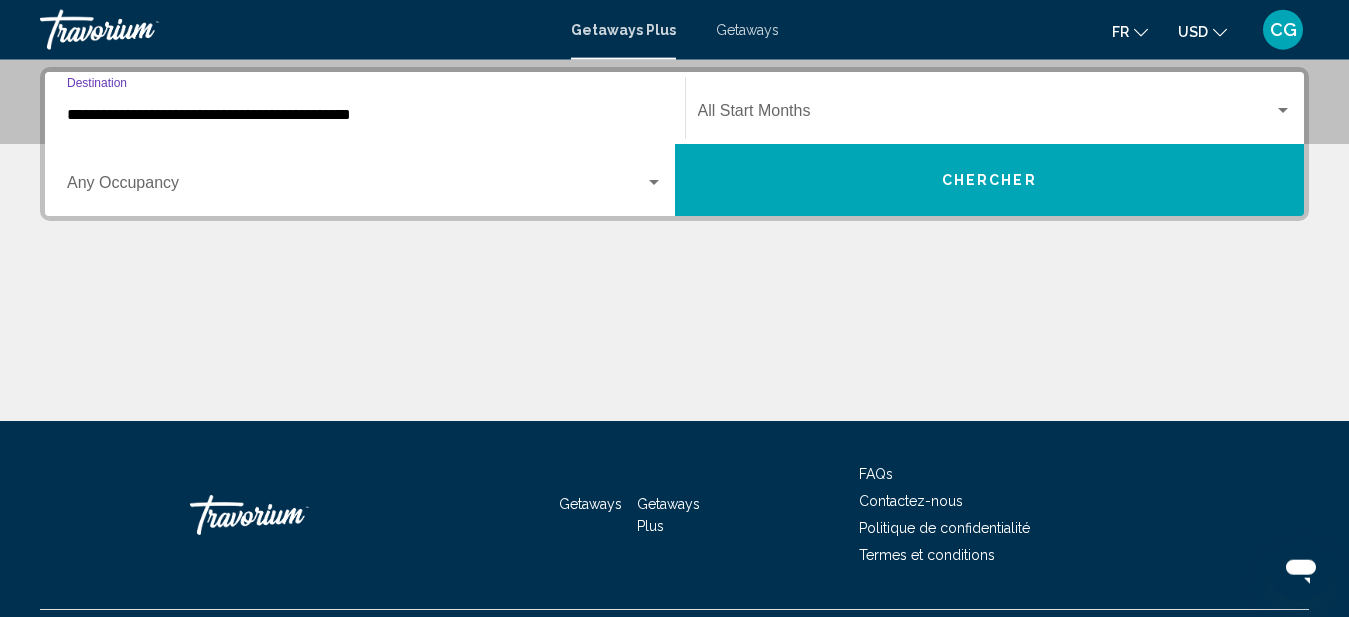 scroll, scrollTop: 458, scrollLeft: 0, axis: vertical 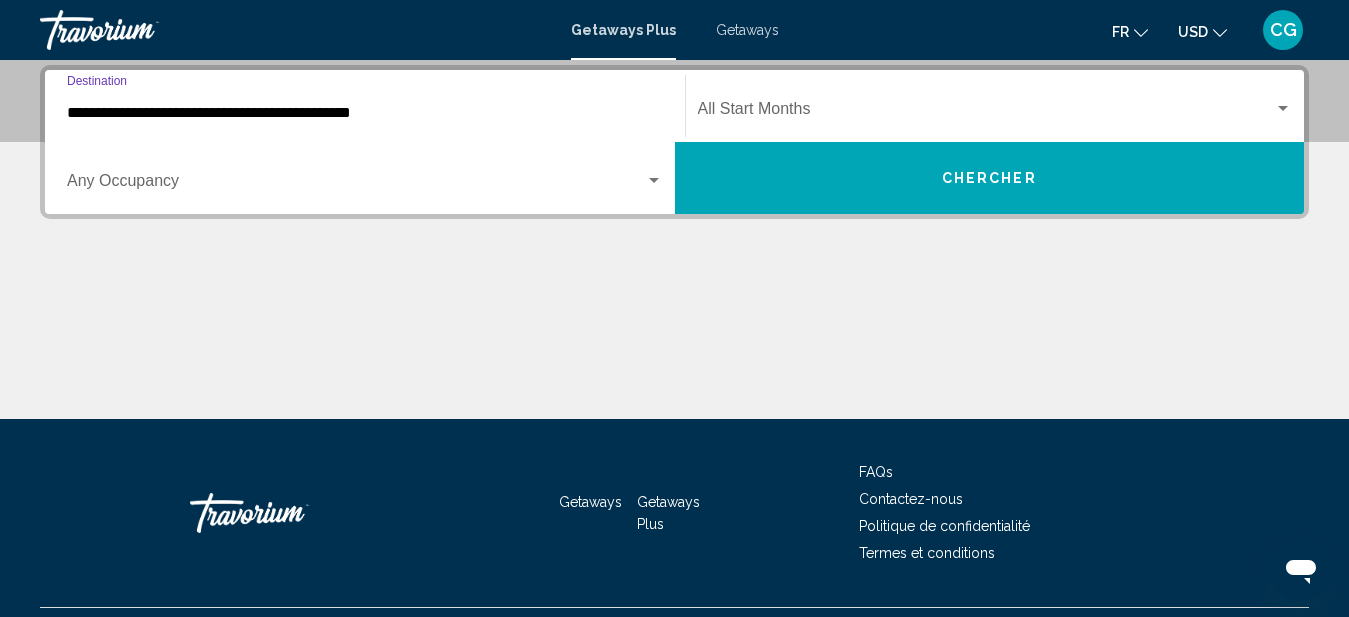 click on "**********" at bounding box center (365, 113) 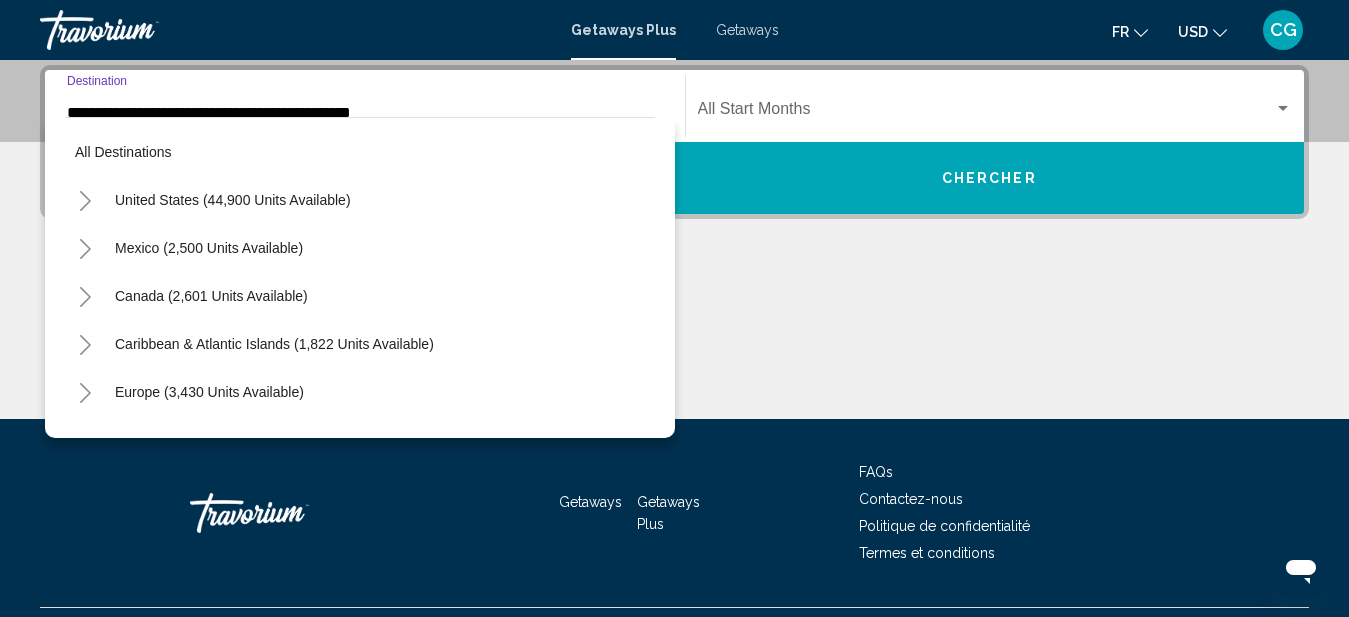 scroll, scrollTop: 423, scrollLeft: 0, axis: vertical 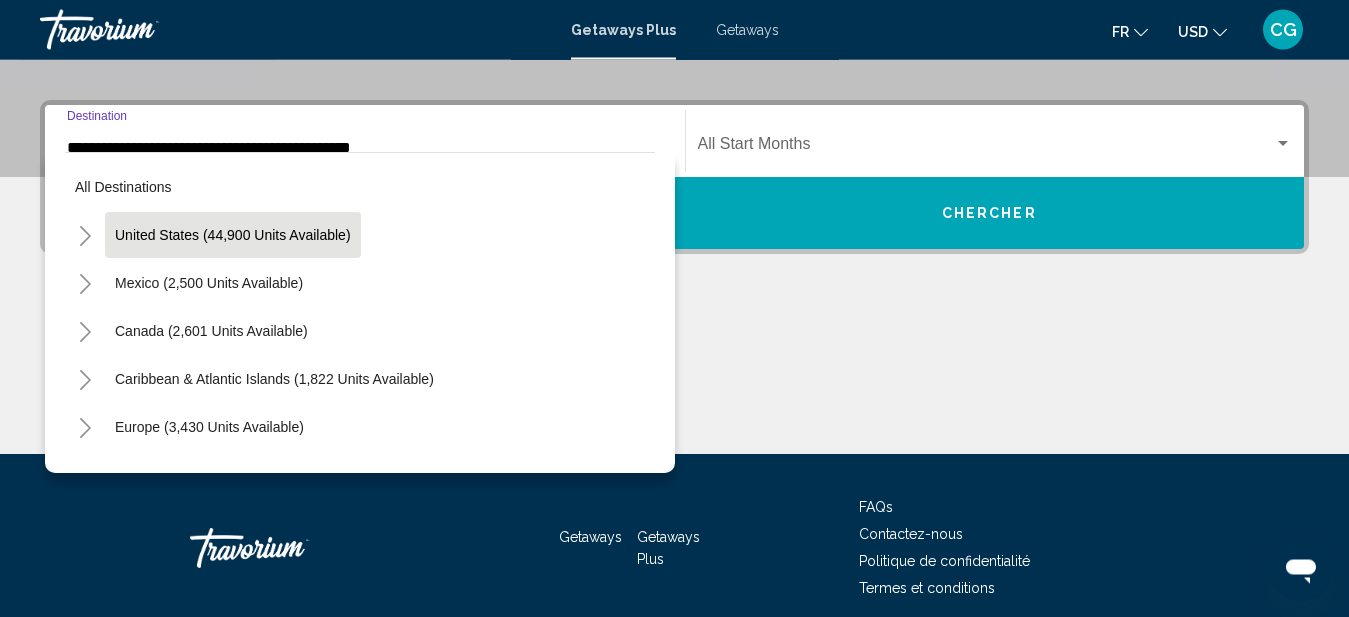 click on "United States (44,900 units available)" at bounding box center (209, 284) 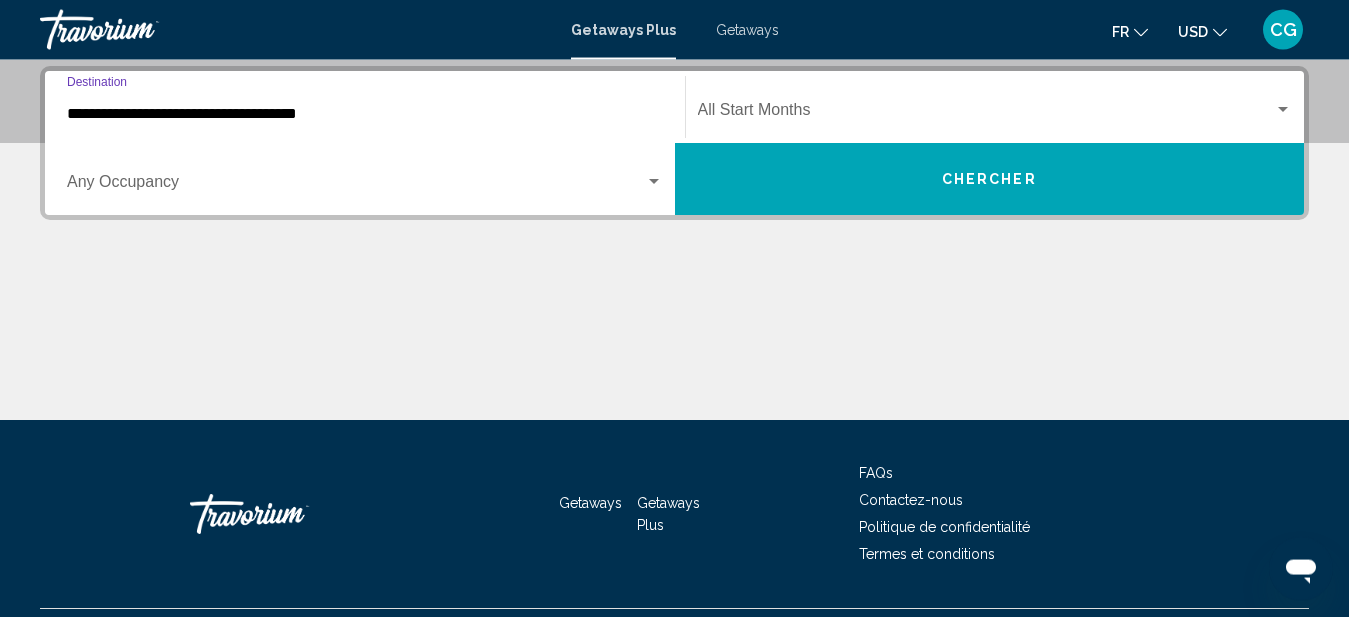scroll, scrollTop: 458, scrollLeft: 0, axis: vertical 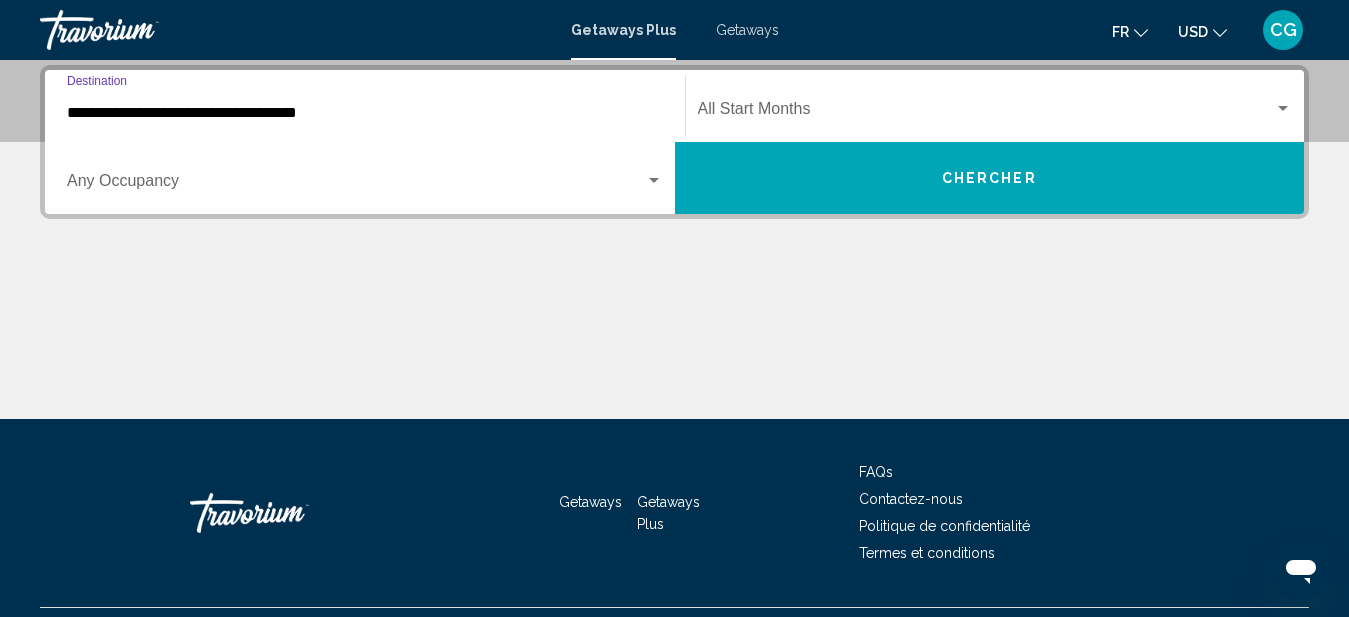 click on "**********" at bounding box center (365, 113) 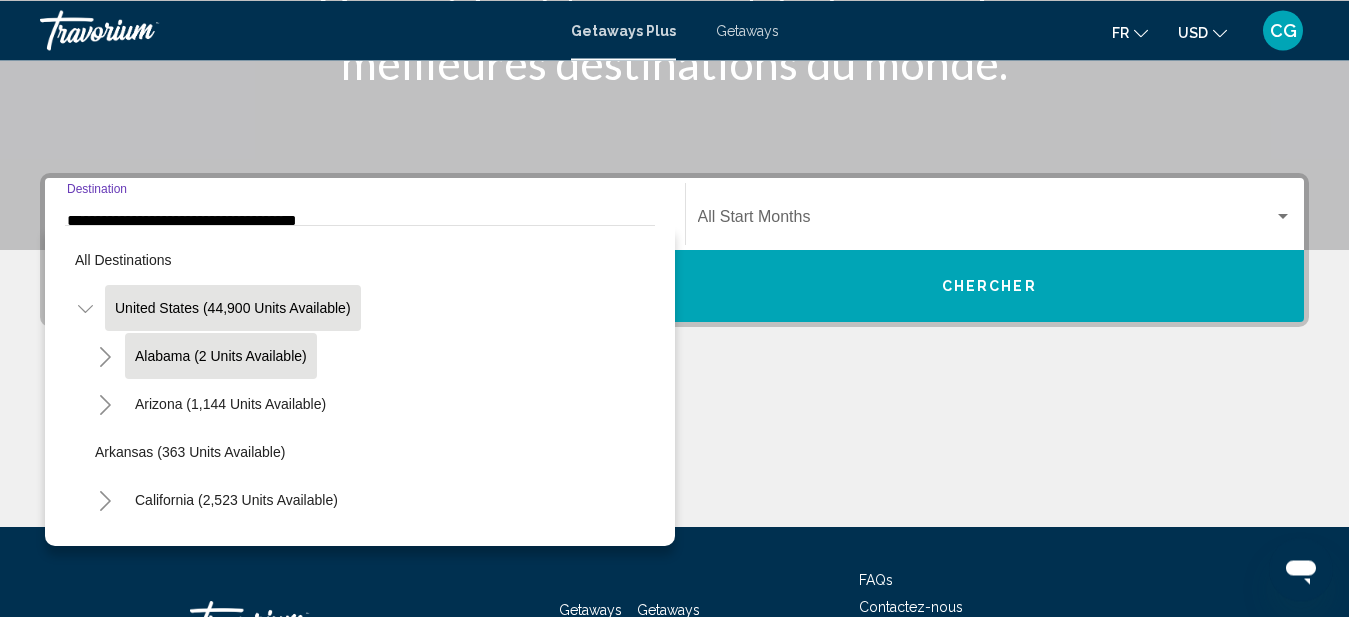 scroll, scrollTop: 349, scrollLeft: 0, axis: vertical 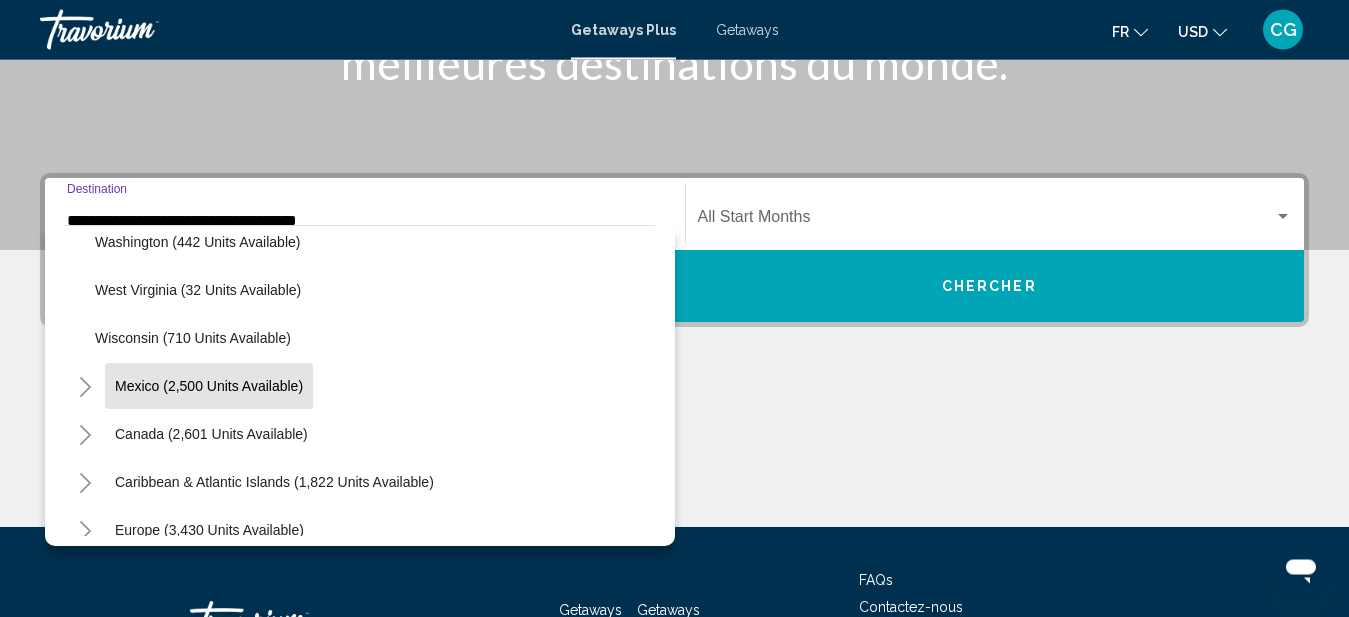click on "Mexico (2,500 units available)" at bounding box center [211, 435] 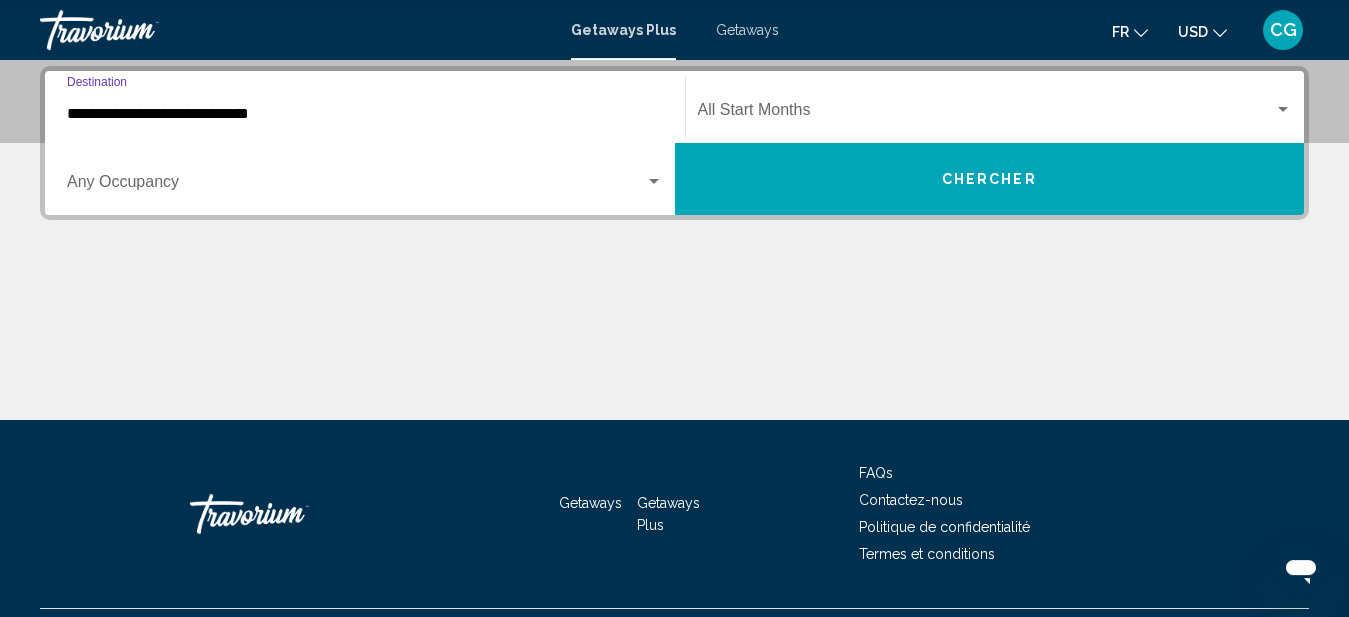 scroll, scrollTop: 458, scrollLeft: 0, axis: vertical 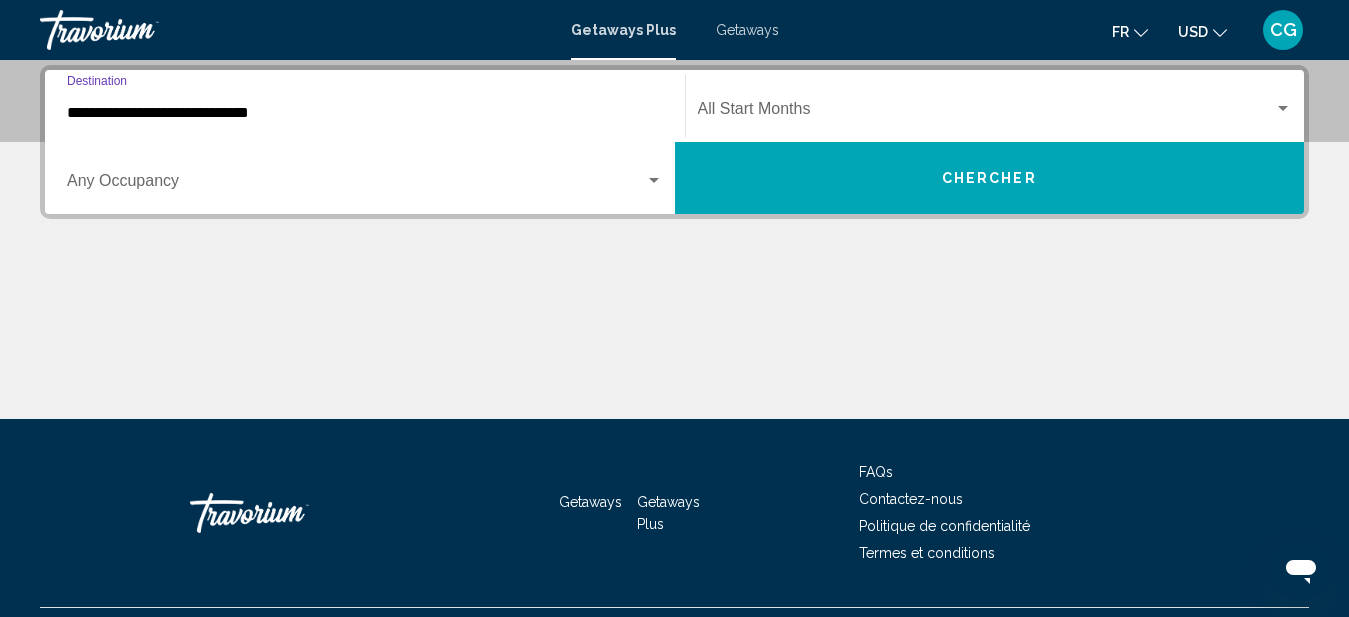 click on "**********" at bounding box center [365, 113] 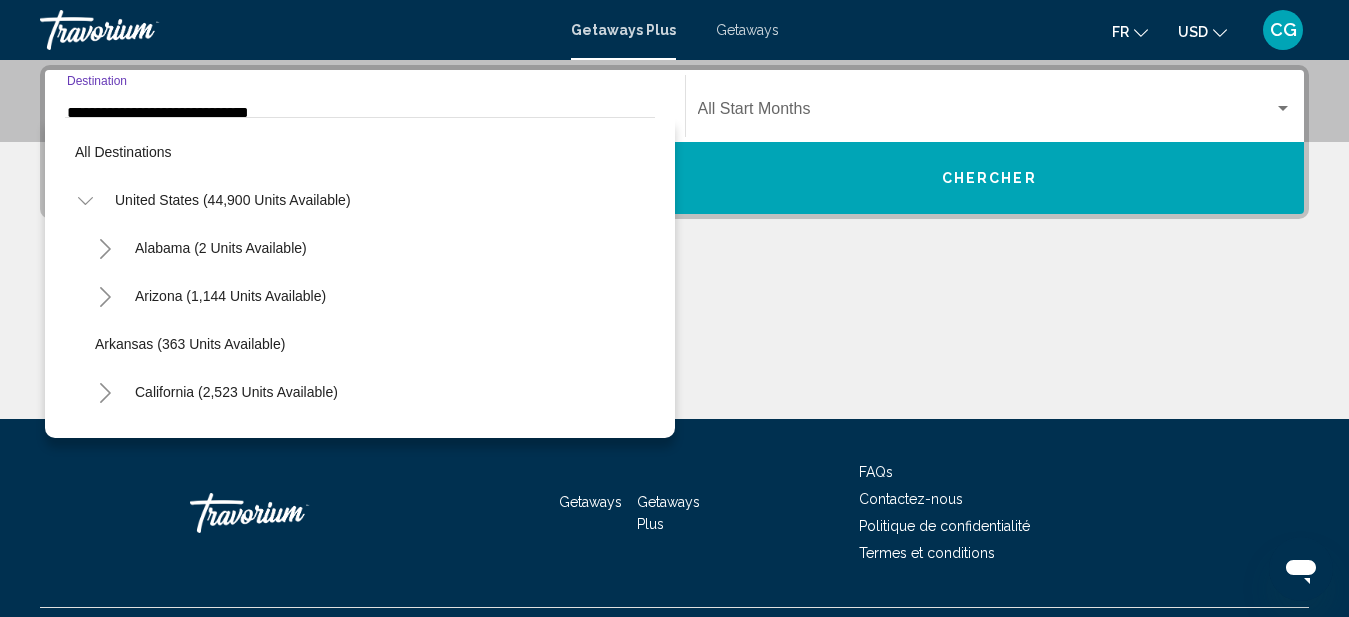 scroll, scrollTop: 423, scrollLeft: 0, axis: vertical 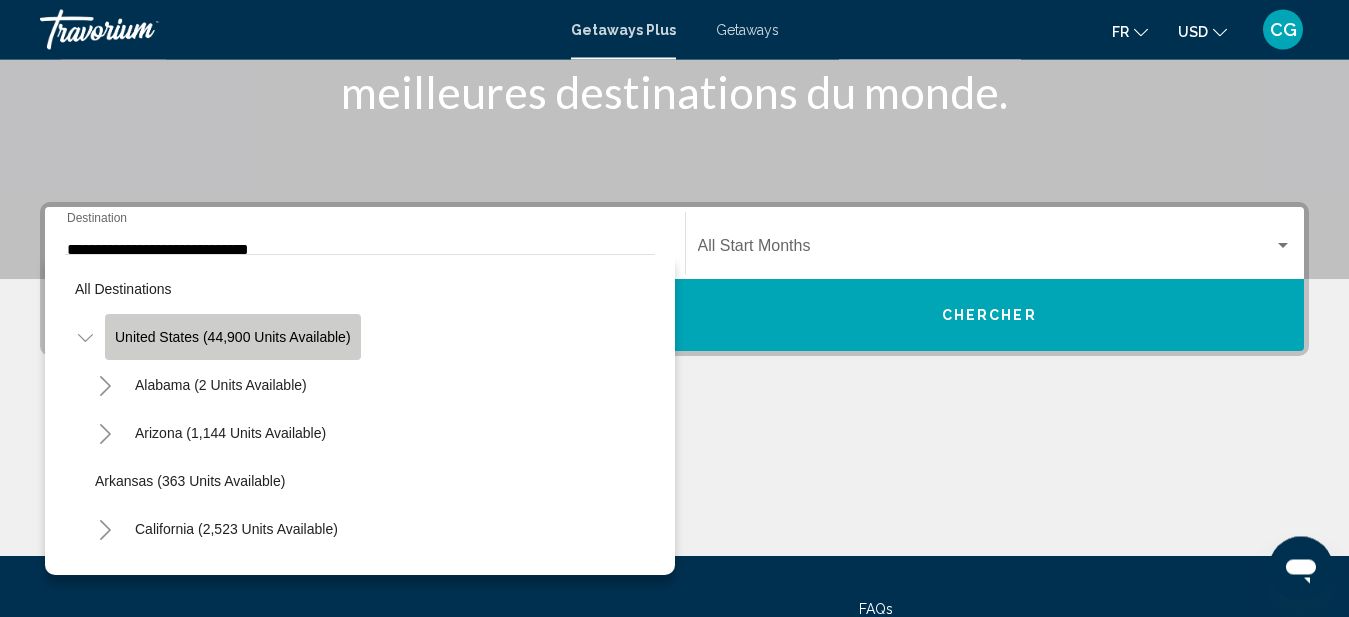 click on "United States (44,900 units available)" 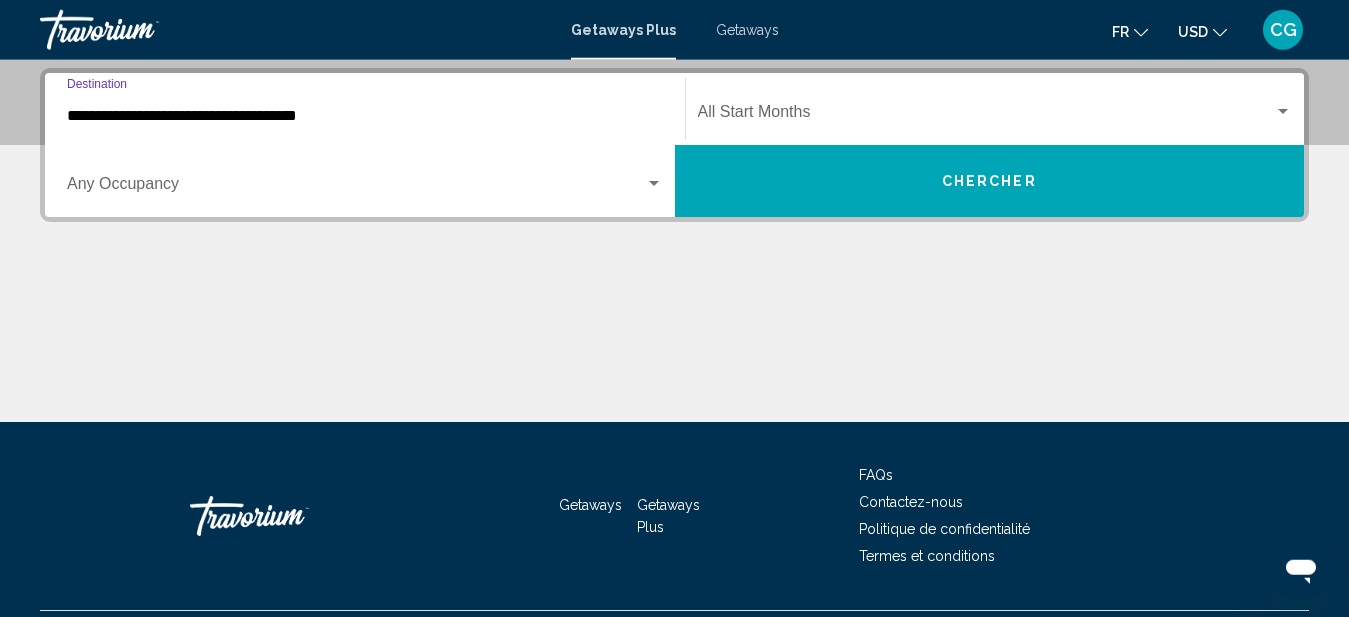 scroll, scrollTop: 458, scrollLeft: 0, axis: vertical 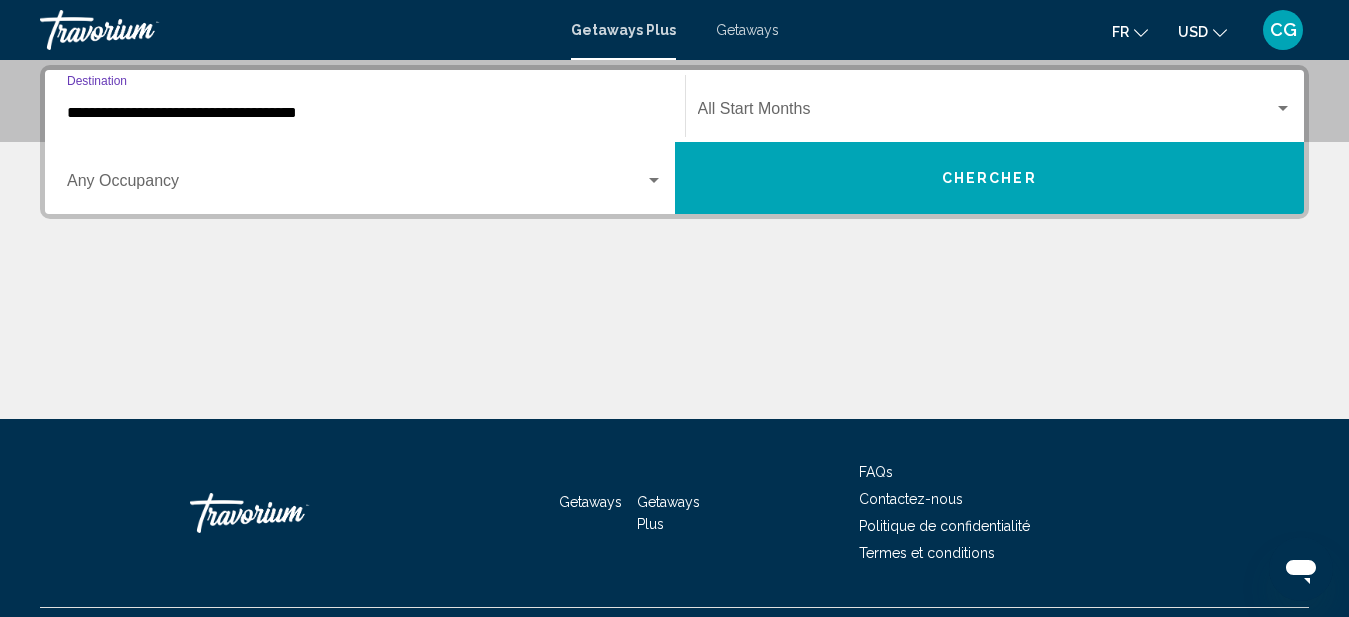 click on "**********" at bounding box center [365, 113] 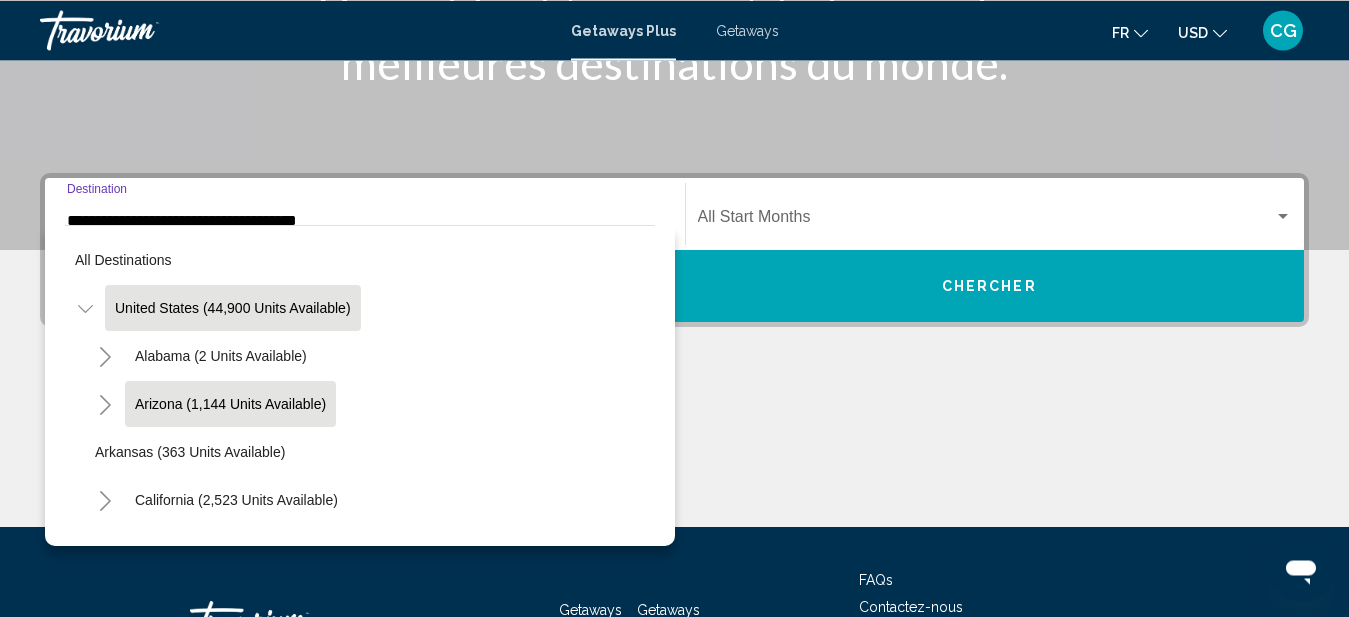 scroll, scrollTop: 349, scrollLeft: 0, axis: vertical 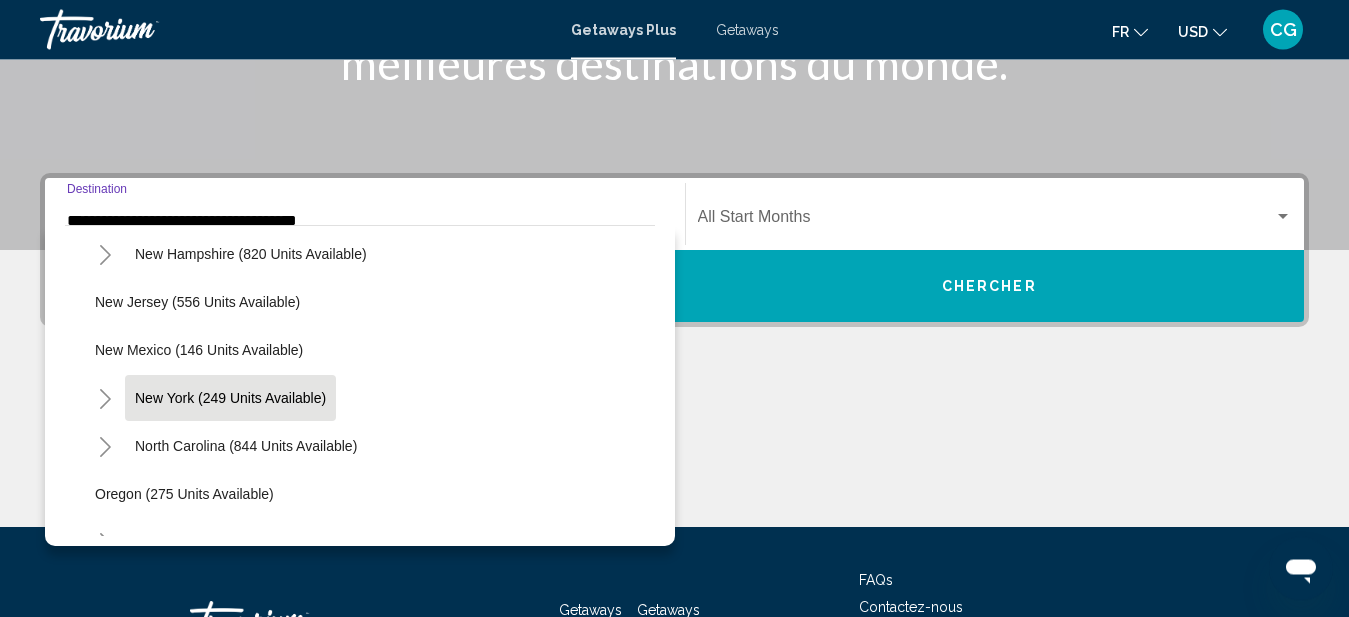 click on "New York (249 units available)" 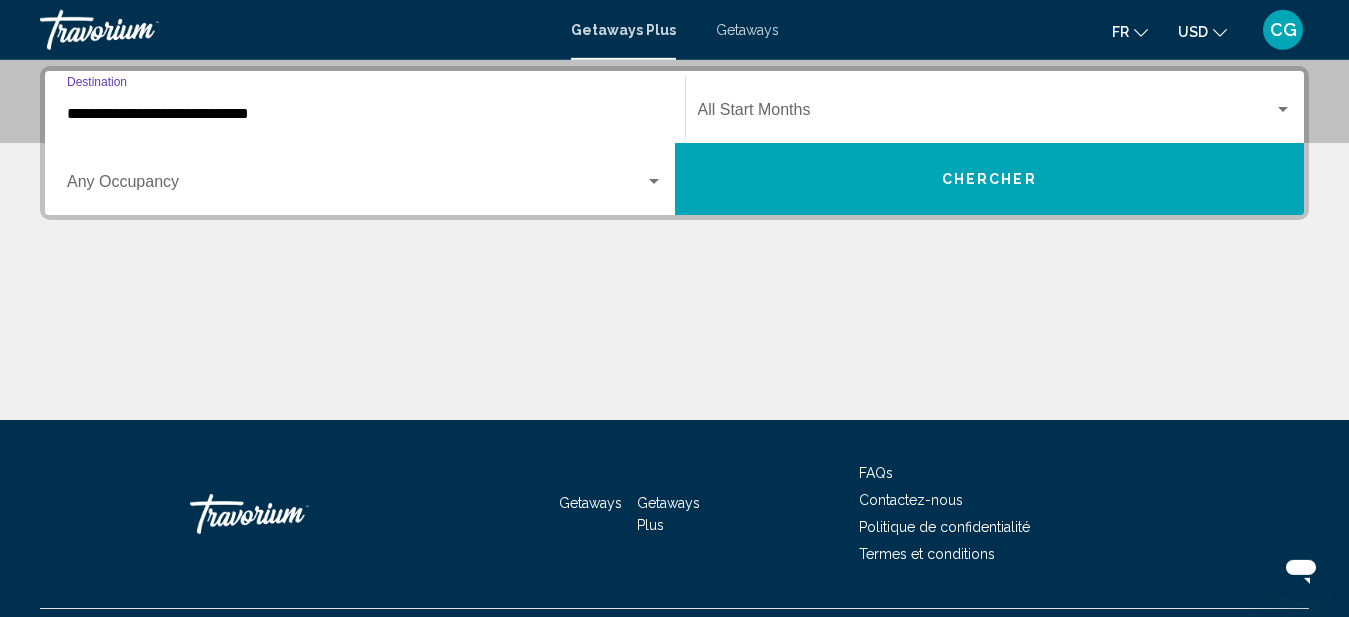 scroll, scrollTop: 458, scrollLeft: 0, axis: vertical 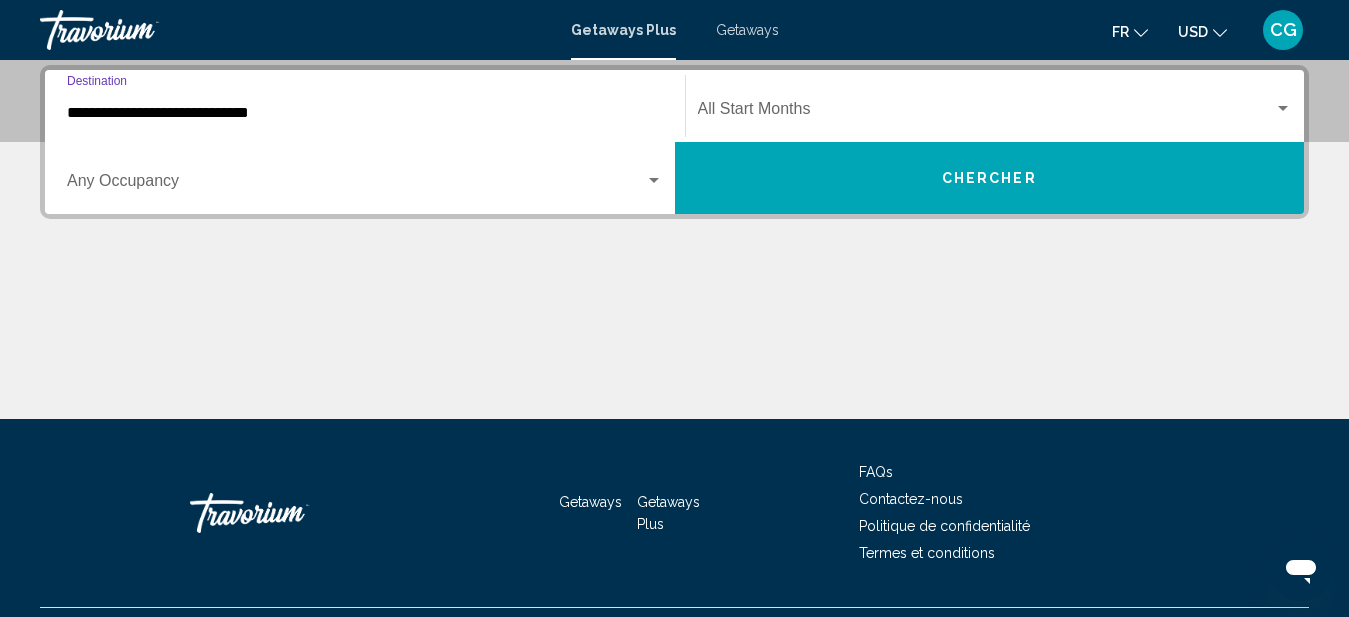 click on "**********" at bounding box center (365, 113) 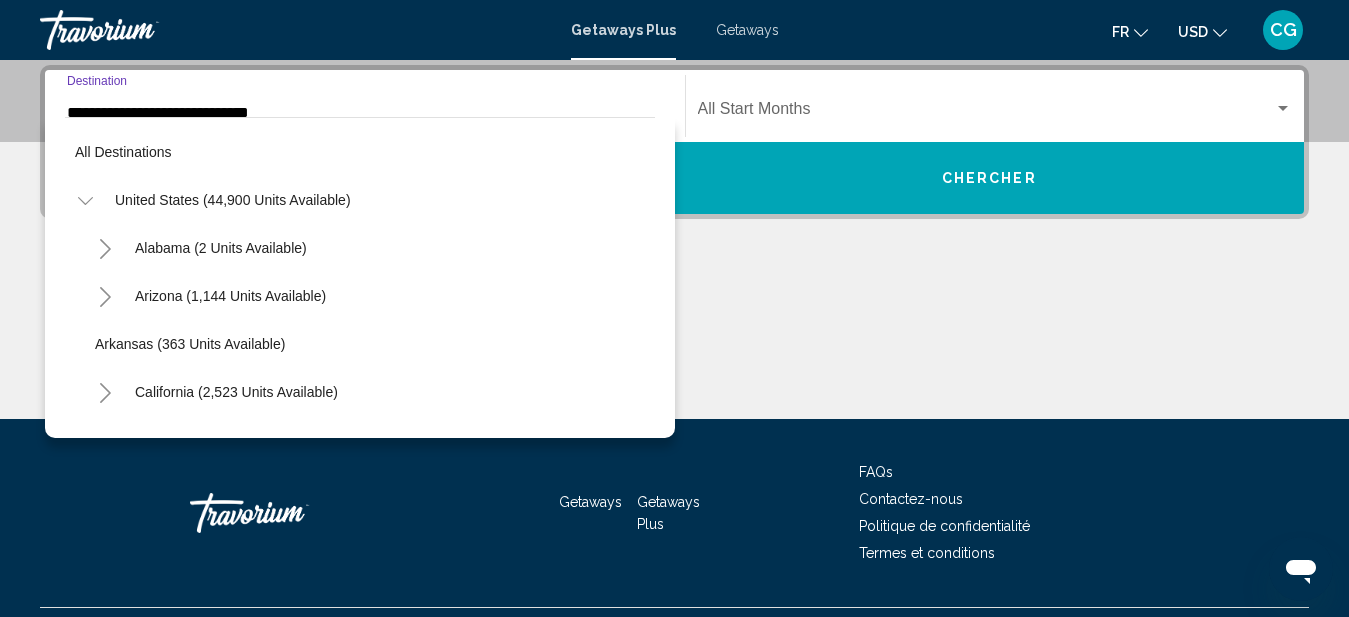 scroll, scrollTop: 423, scrollLeft: 0, axis: vertical 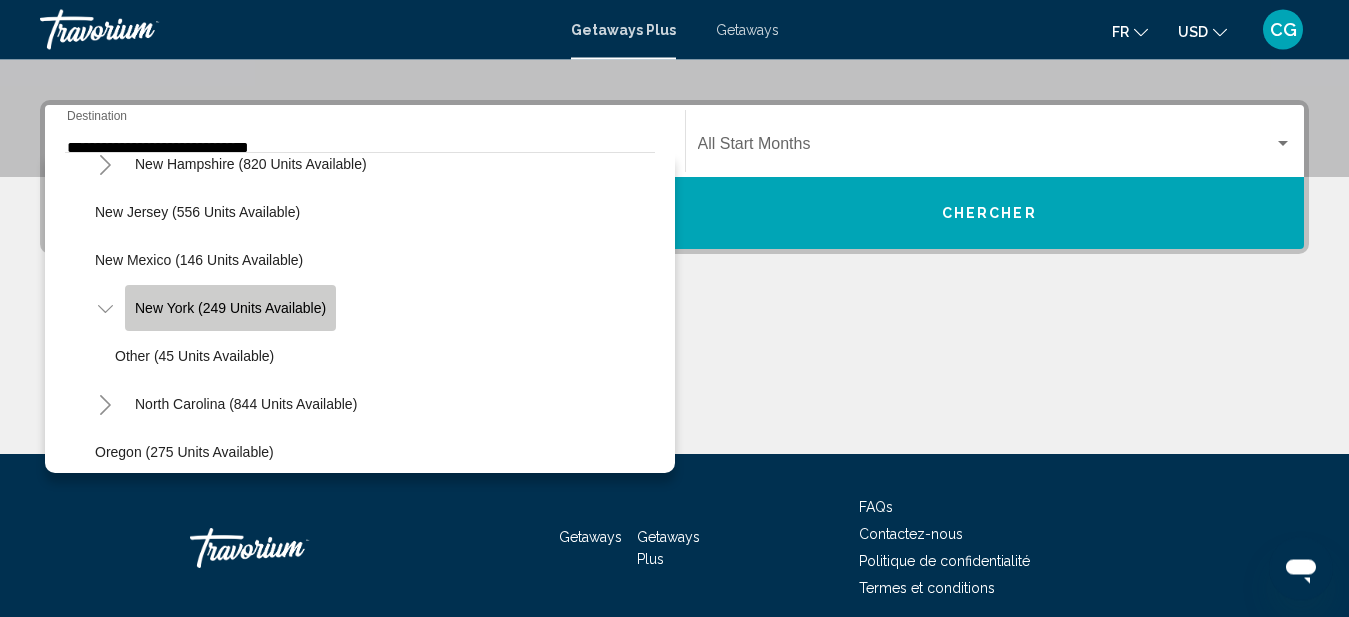 click on "New York (249 units available)" 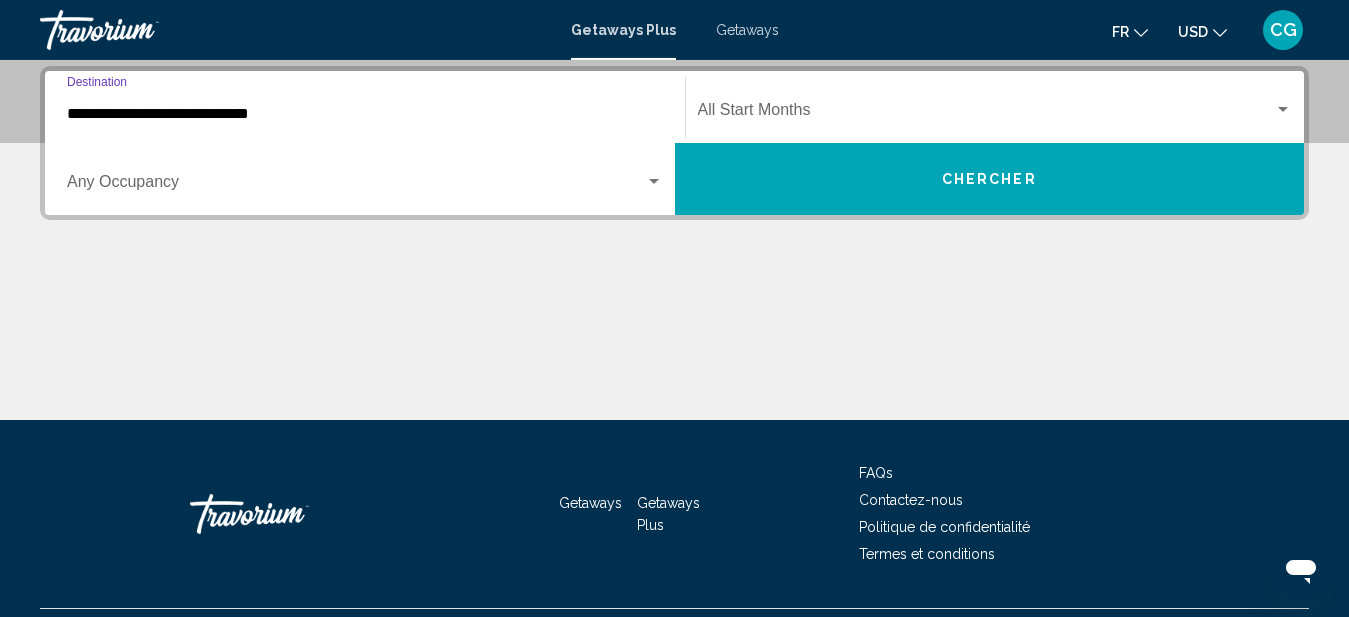 scroll, scrollTop: 458, scrollLeft: 0, axis: vertical 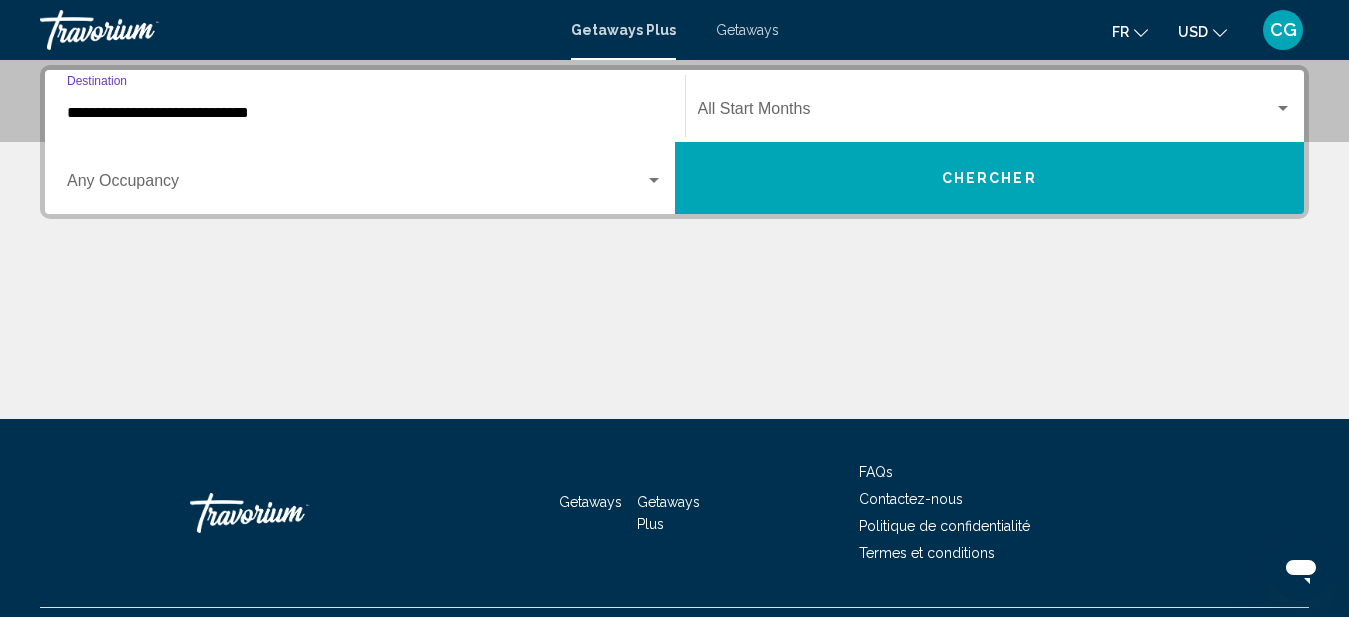 click on "Chercher" at bounding box center (990, 178) 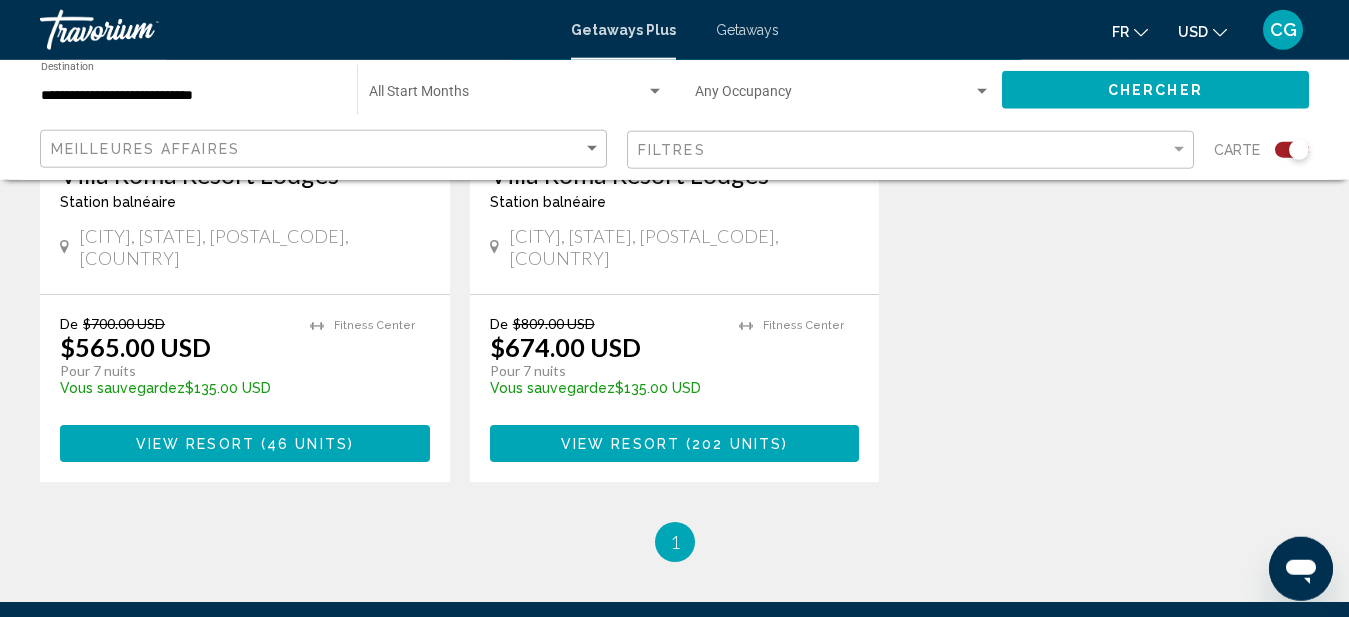 scroll, scrollTop: 1075, scrollLeft: 0, axis: vertical 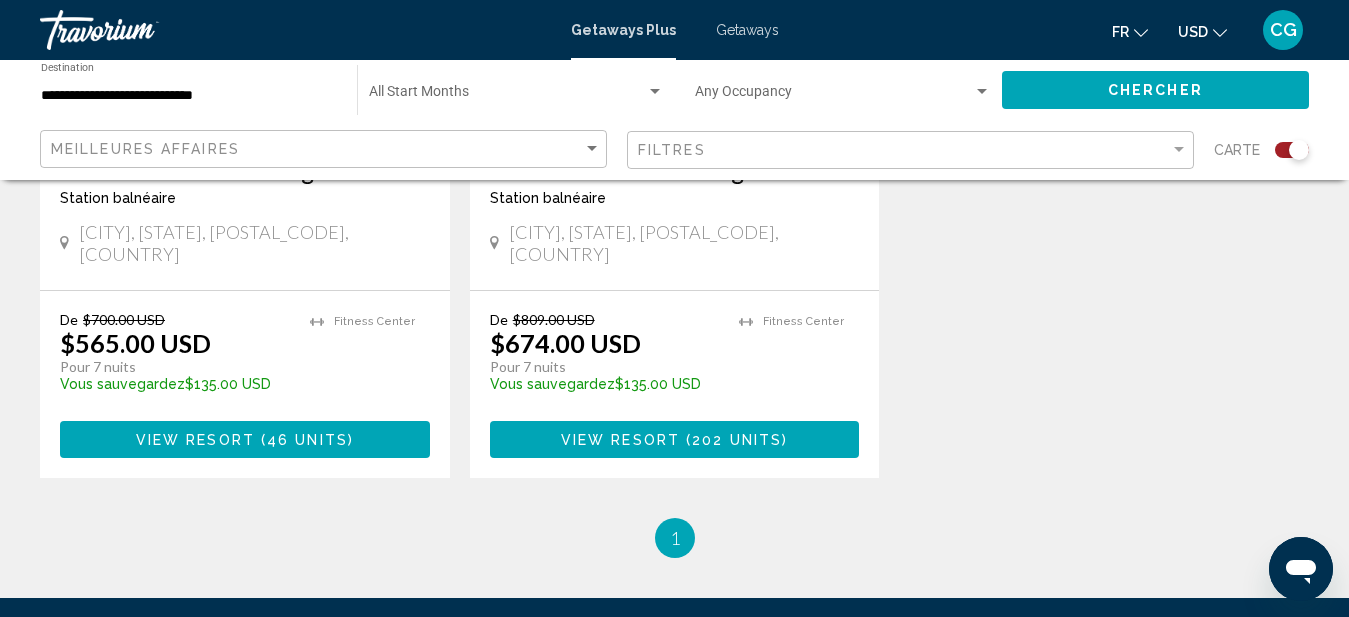 click on "View Resort    ( 46 units )" at bounding box center [245, 439] 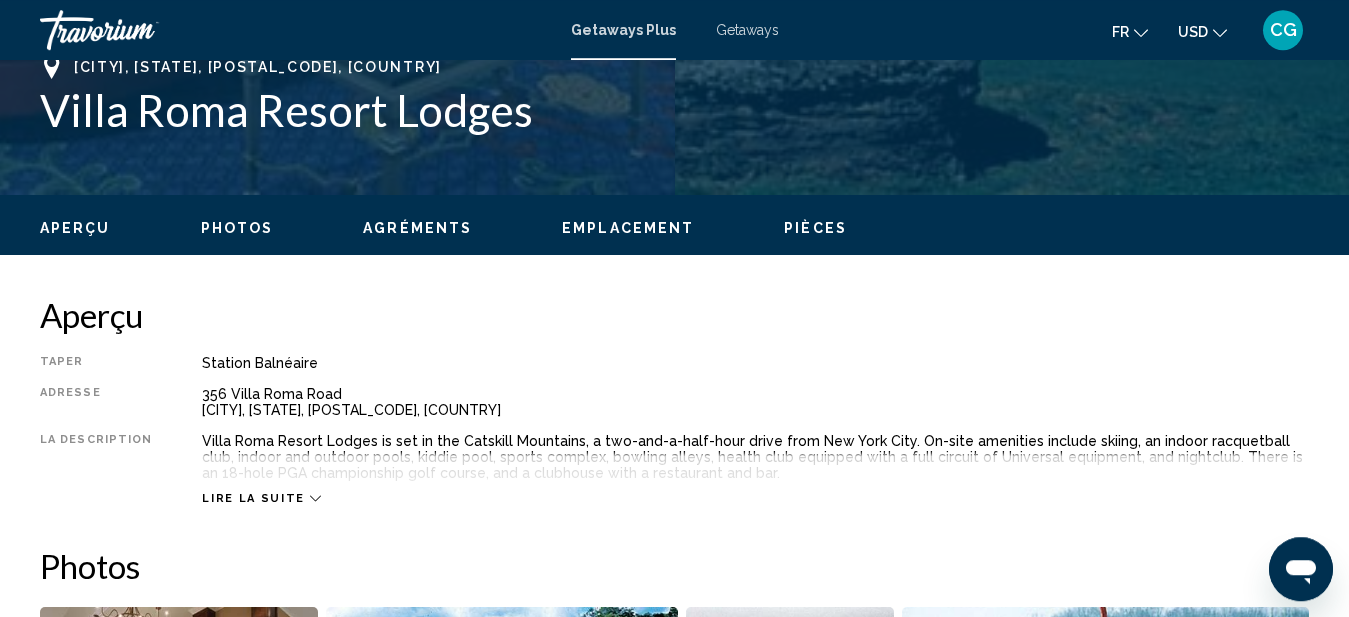 scroll, scrollTop: 816, scrollLeft: 0, axis: vertical 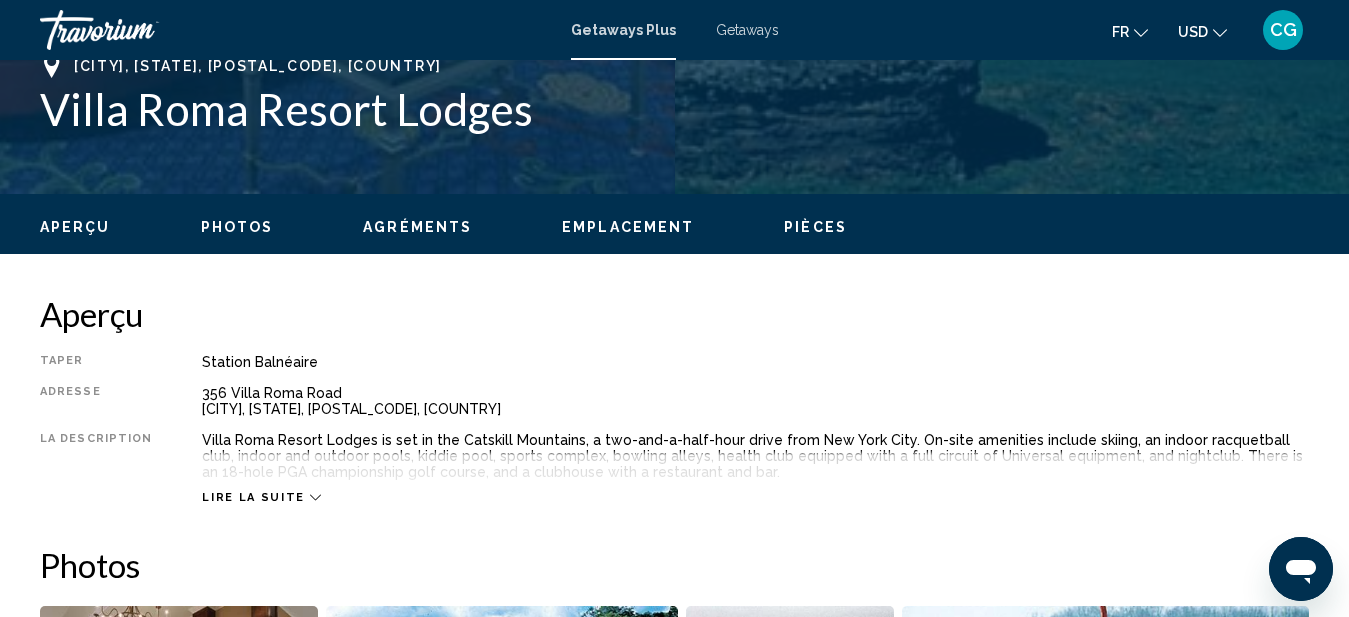 click on "Photos" at bounding box center [237, 227] 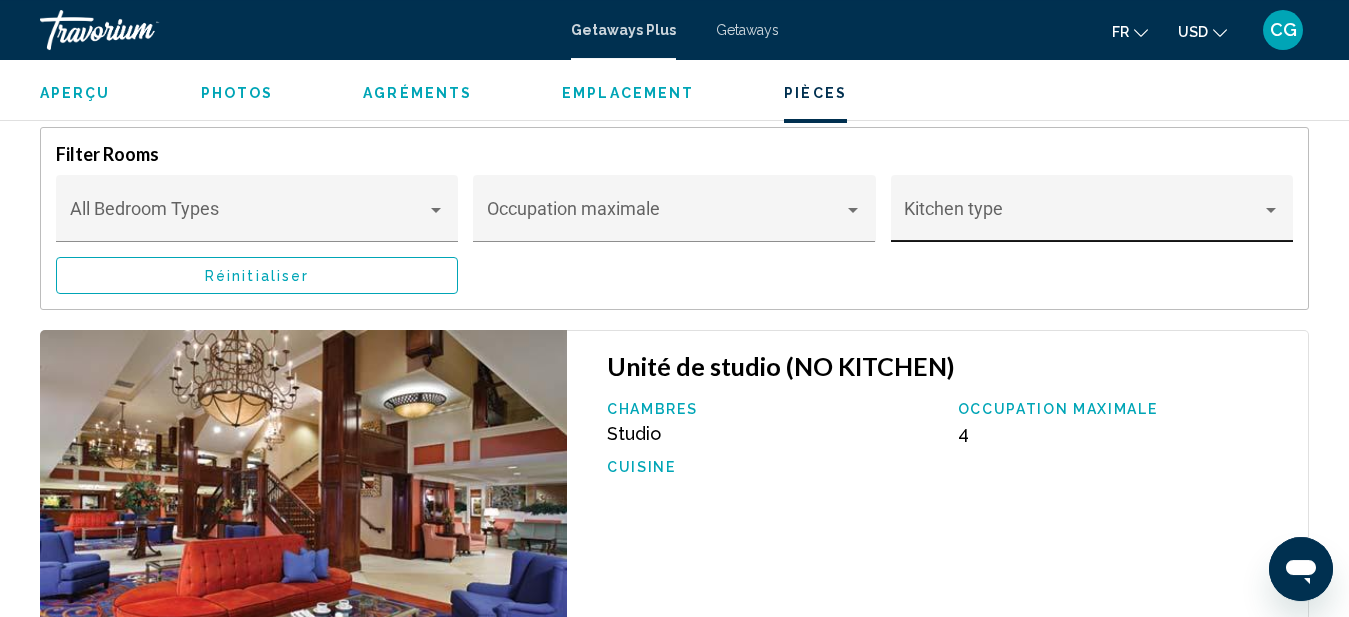 scroll, scrollTop: 3281, scrollLeft: 0, axis: vertical 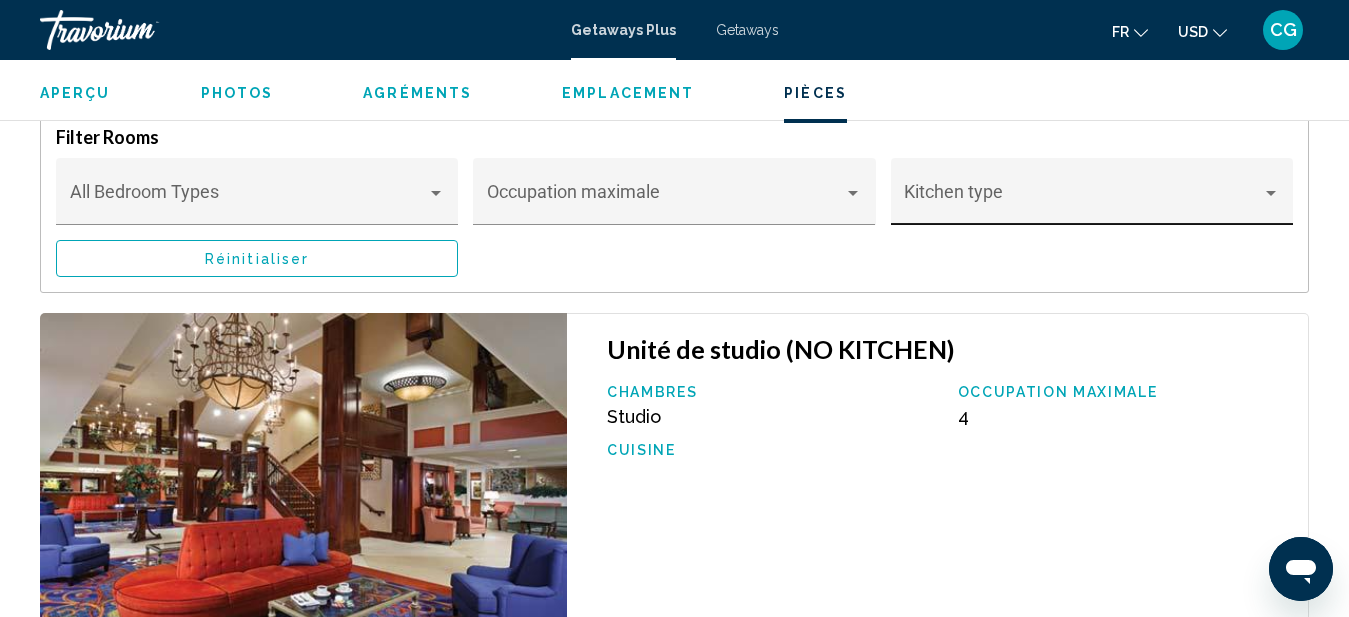 click on "Kitchen type" at bounding box center [1091, 198] 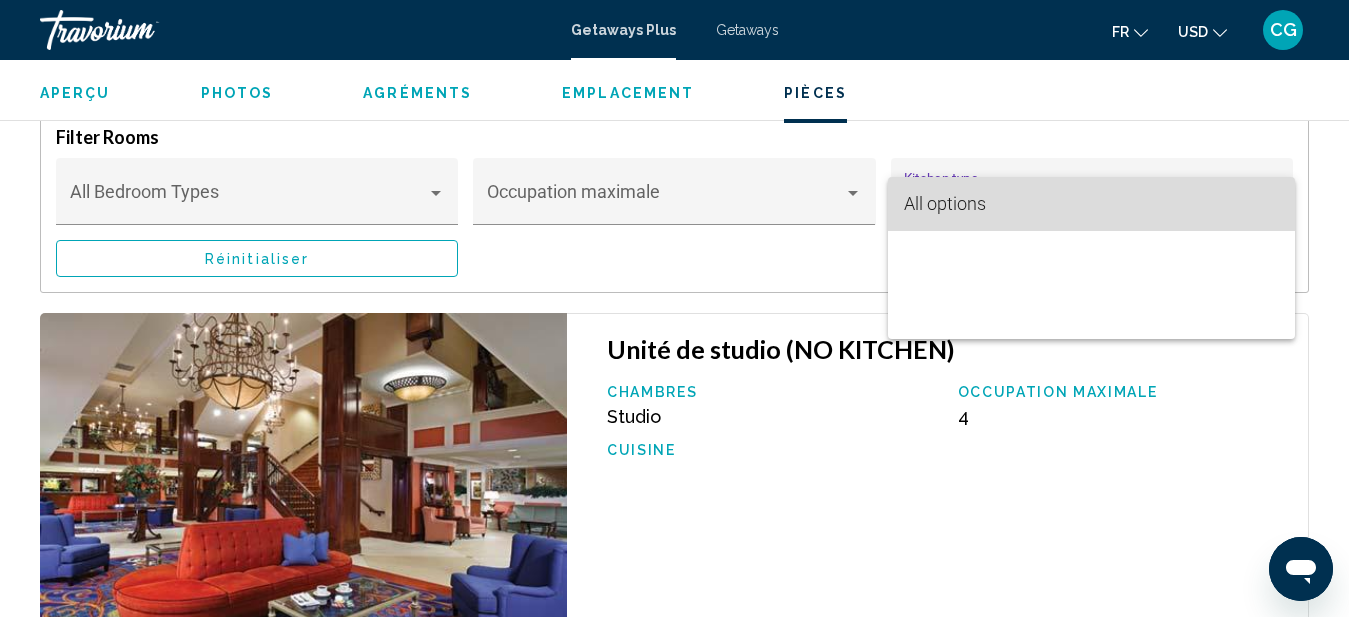 click on "All options" at bounding box center [1091, 204] 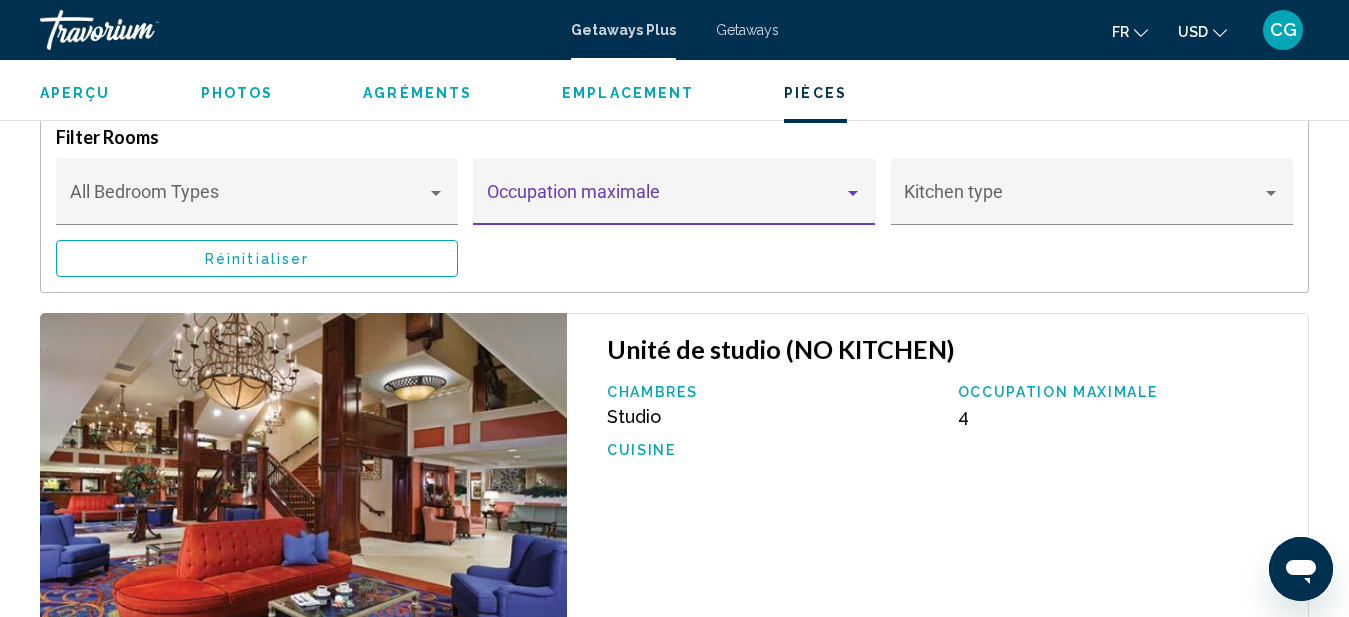 click at bounding box center [665, 201] 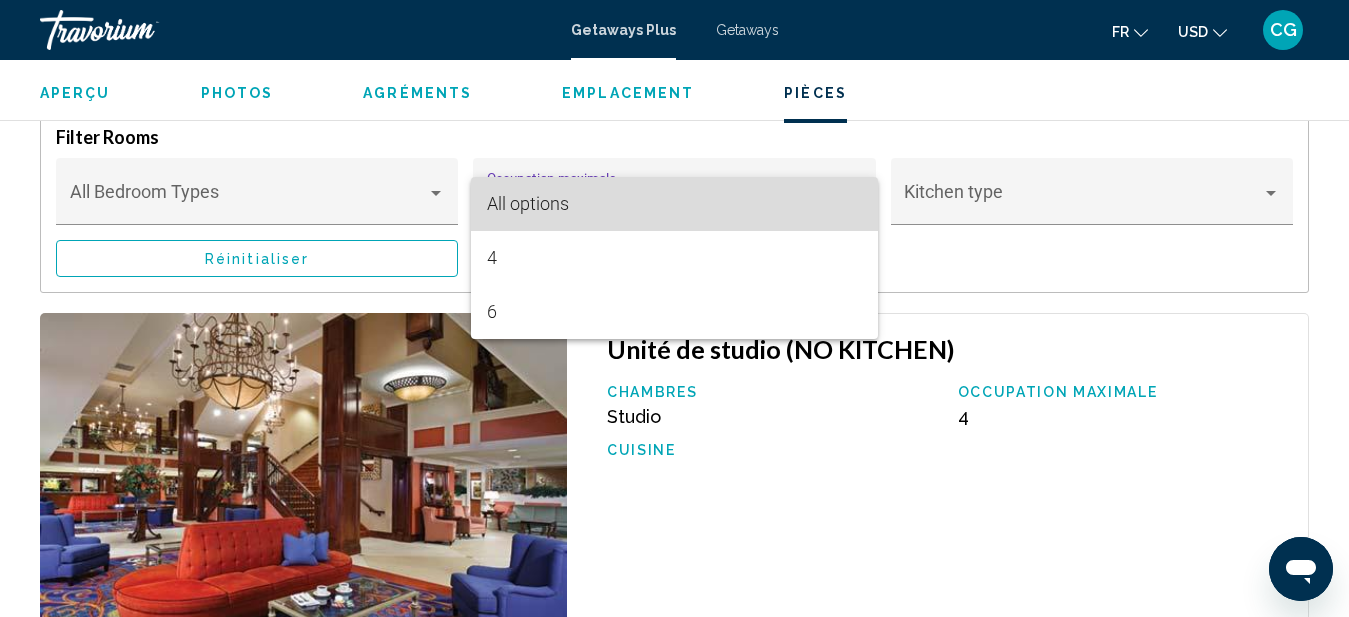 click on "All options" at bounding box center (674, 204) 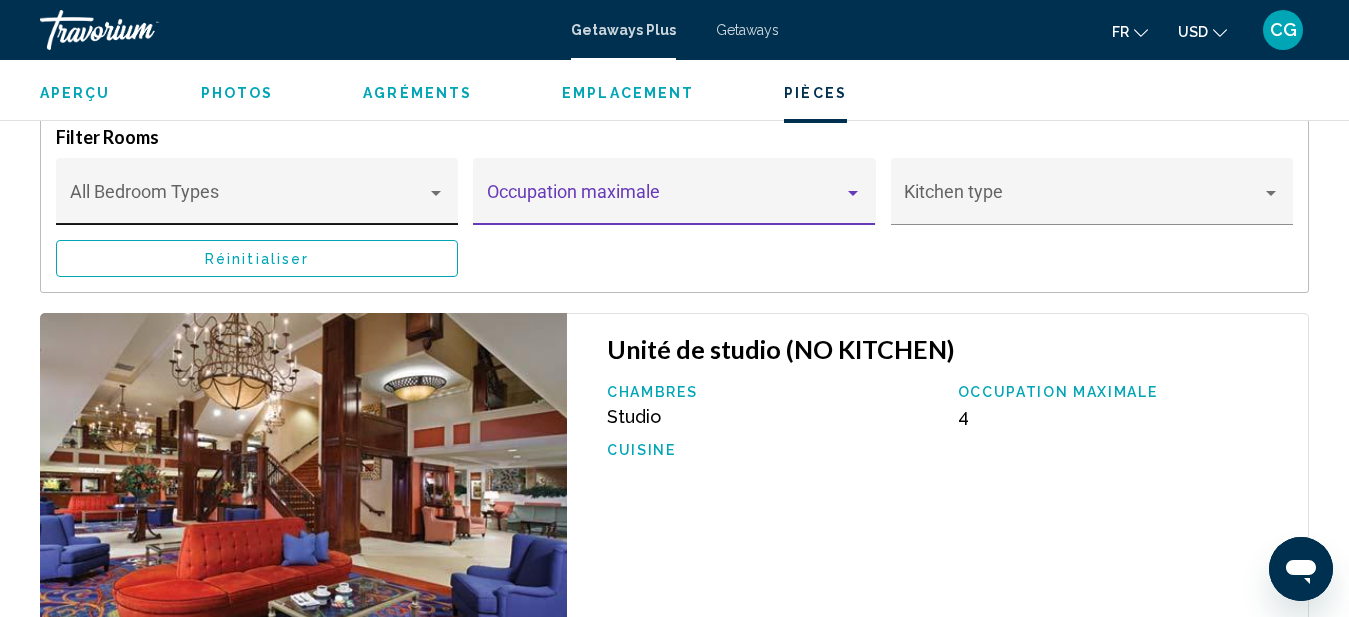 click on "Bedroom Types All Bedroom Types" at bounding box center (257, 198) 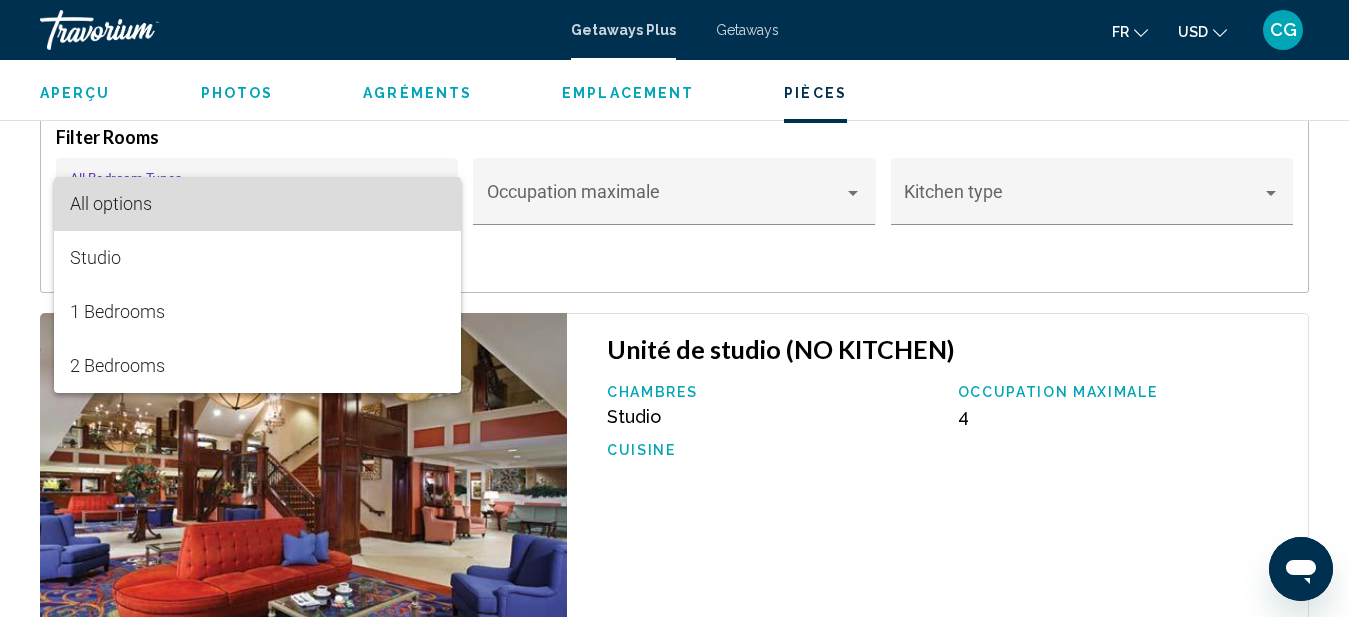 click on "All options" at bounding box center [257, 204] 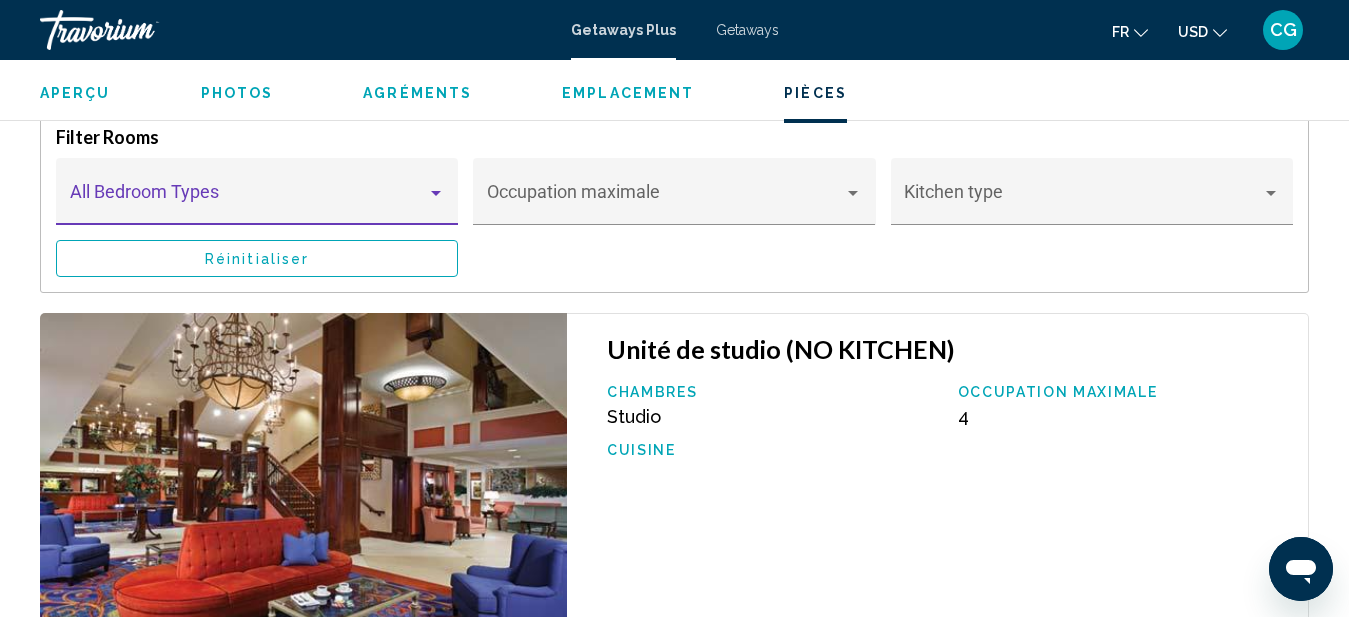 click on "Getaways" at bounding box center (747, 30) 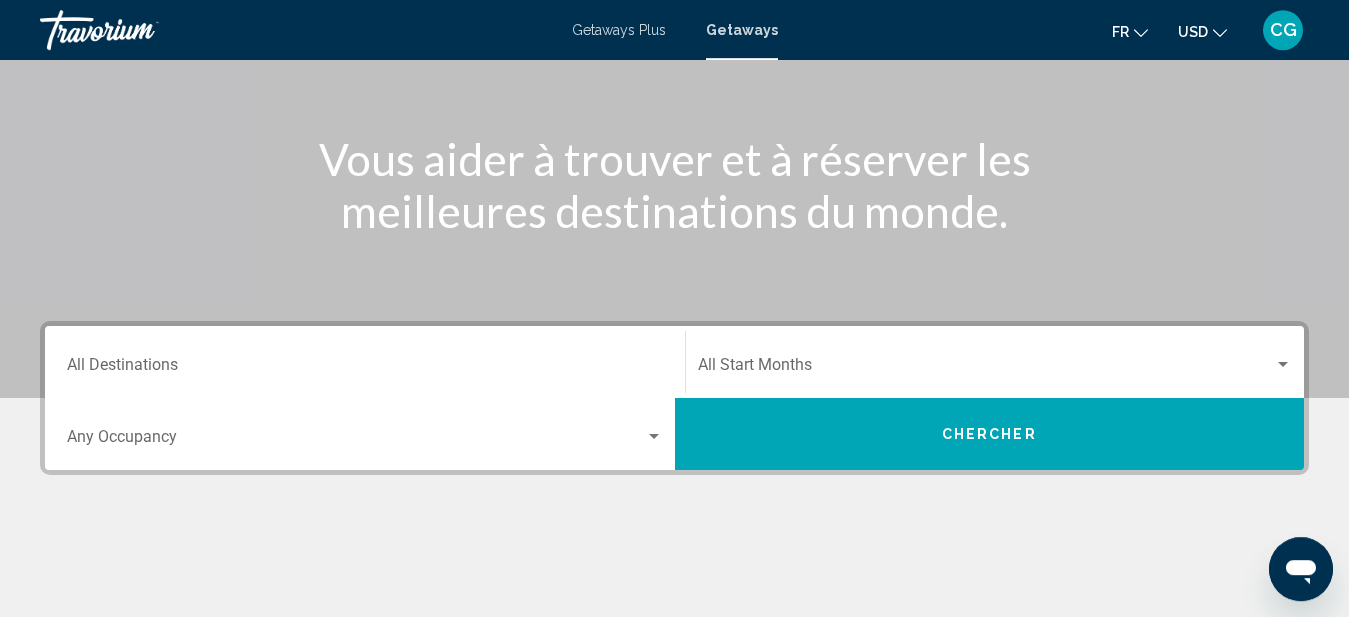 scroll, scrollTop: 204, scrollLeft: 0, axis: vertical 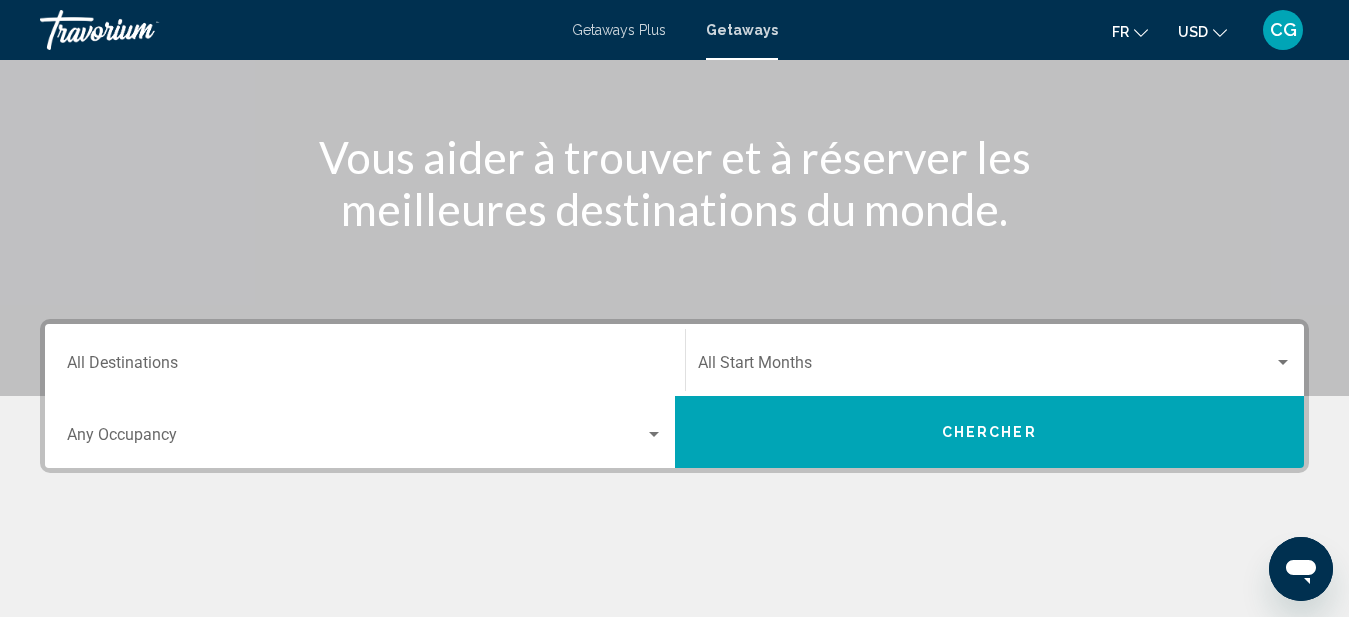 click 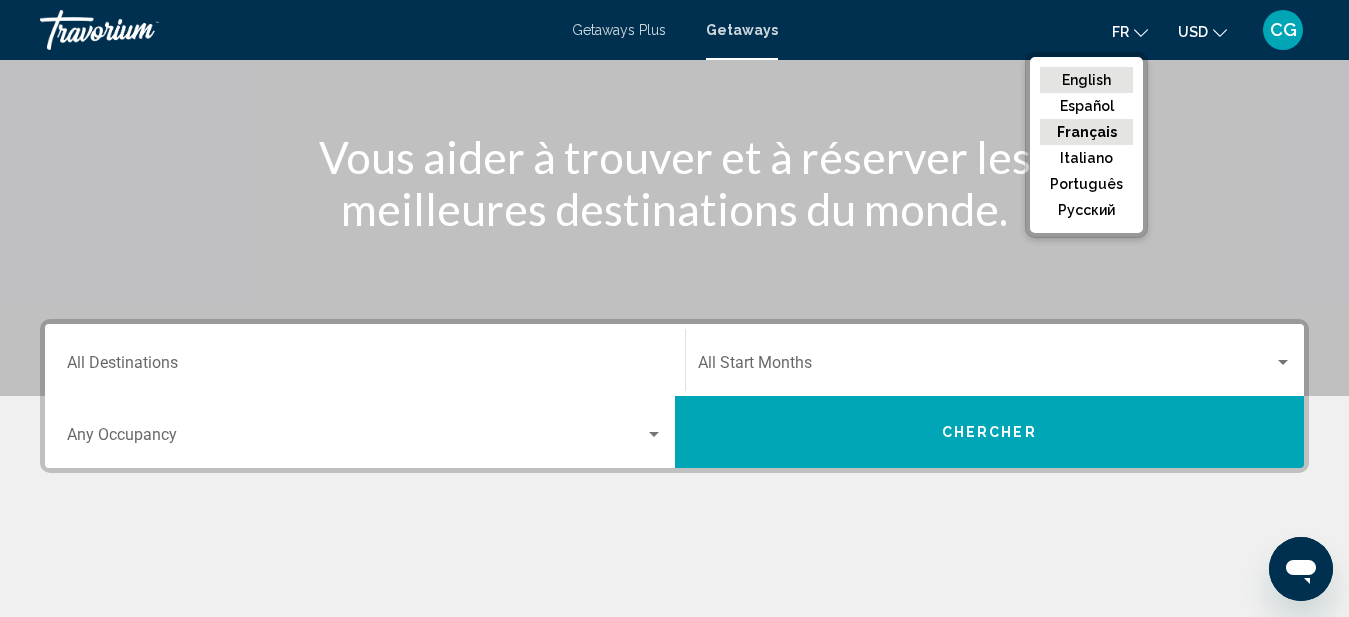 click on "English" 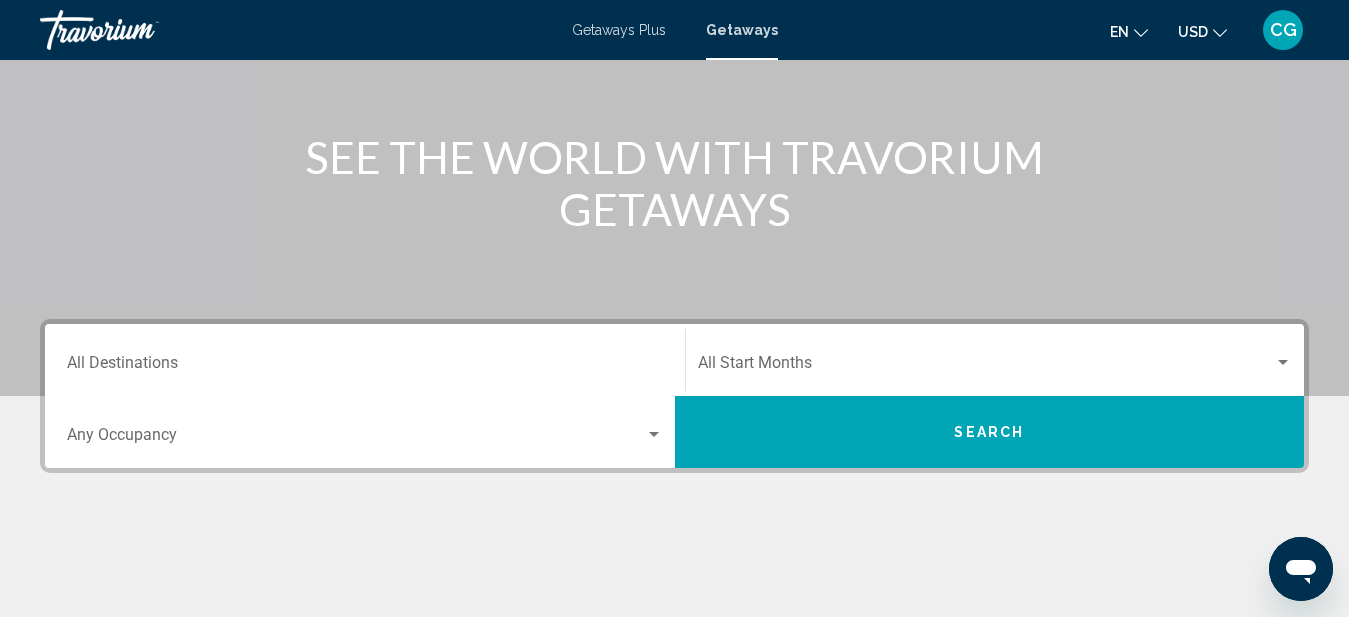 click on "Destination All Destinations" at bounding box center [365, 360] 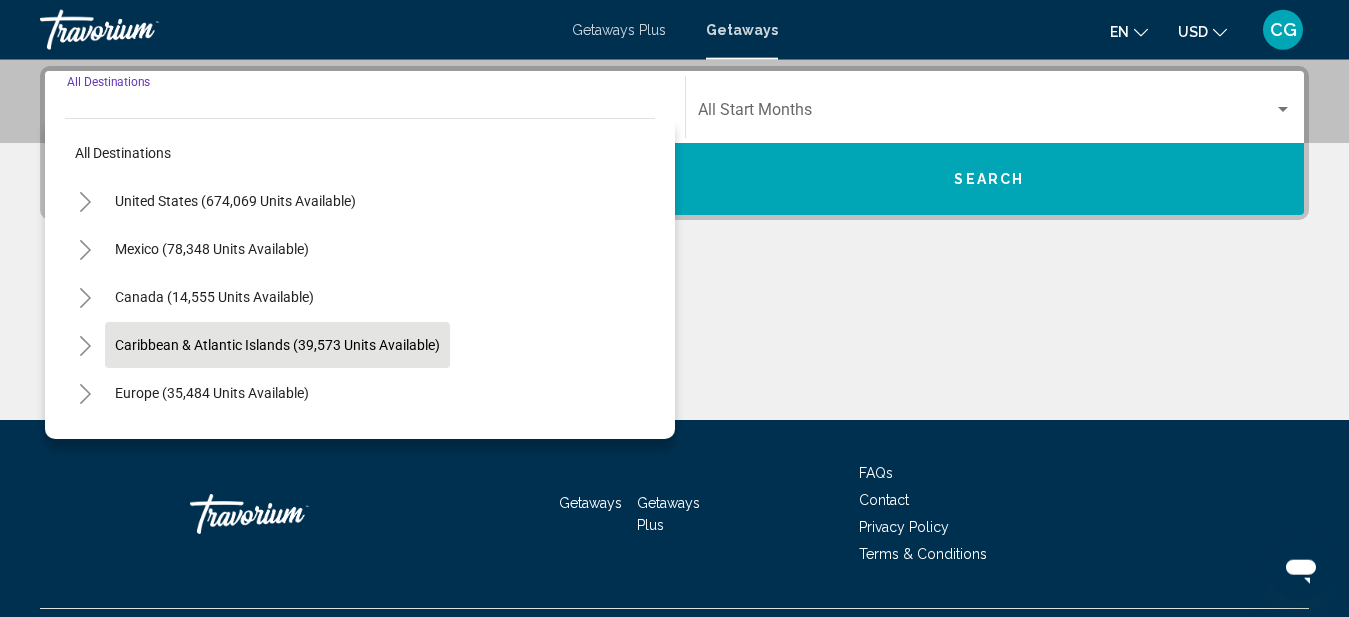 scroll, scrollTop: 458, scrollLeft: 0, axis: vertical 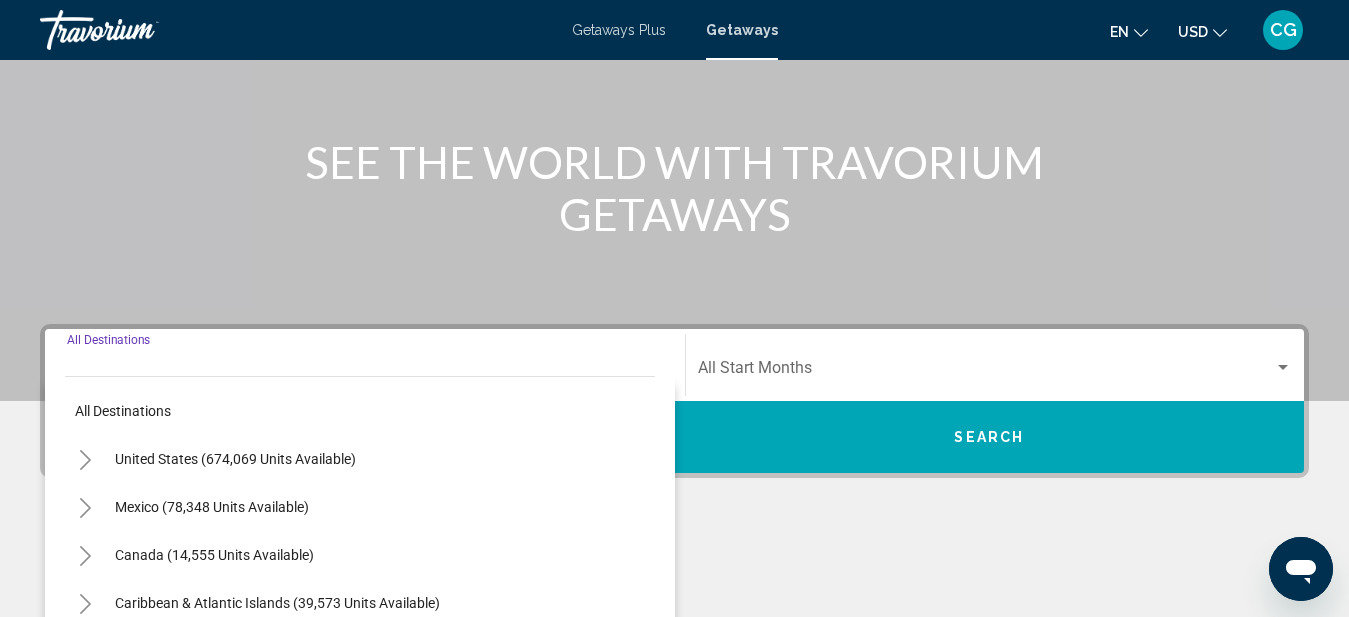 click on "Destination All Destinations" at bounding box center (365, 372) 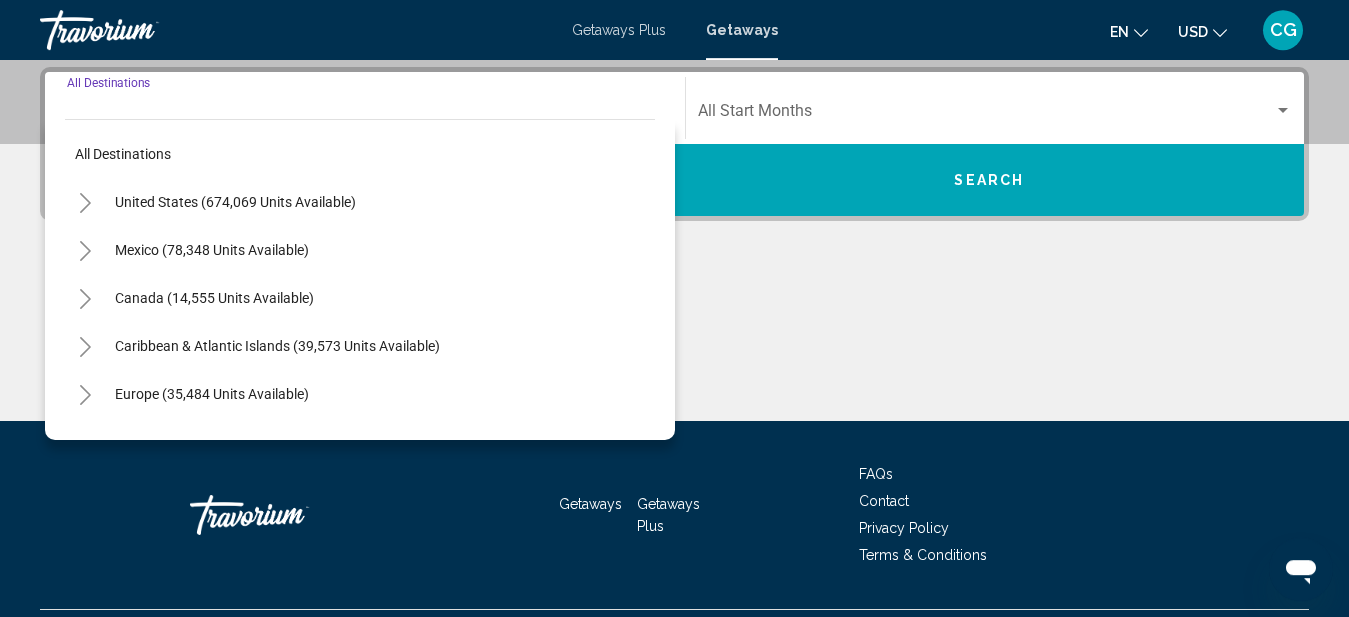 scroll, scrollTop: 458, scrollLeft: 0, axis: vertical 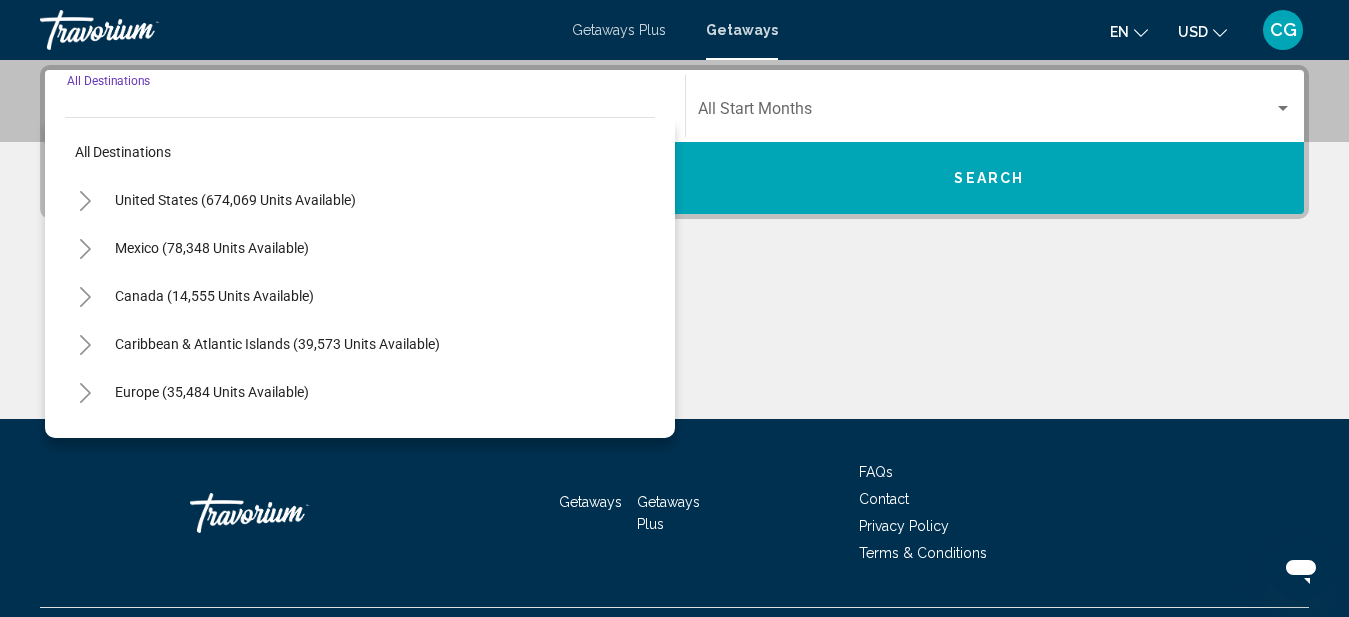 click on "Destination All Destinations" at bounding box center (365, 113) 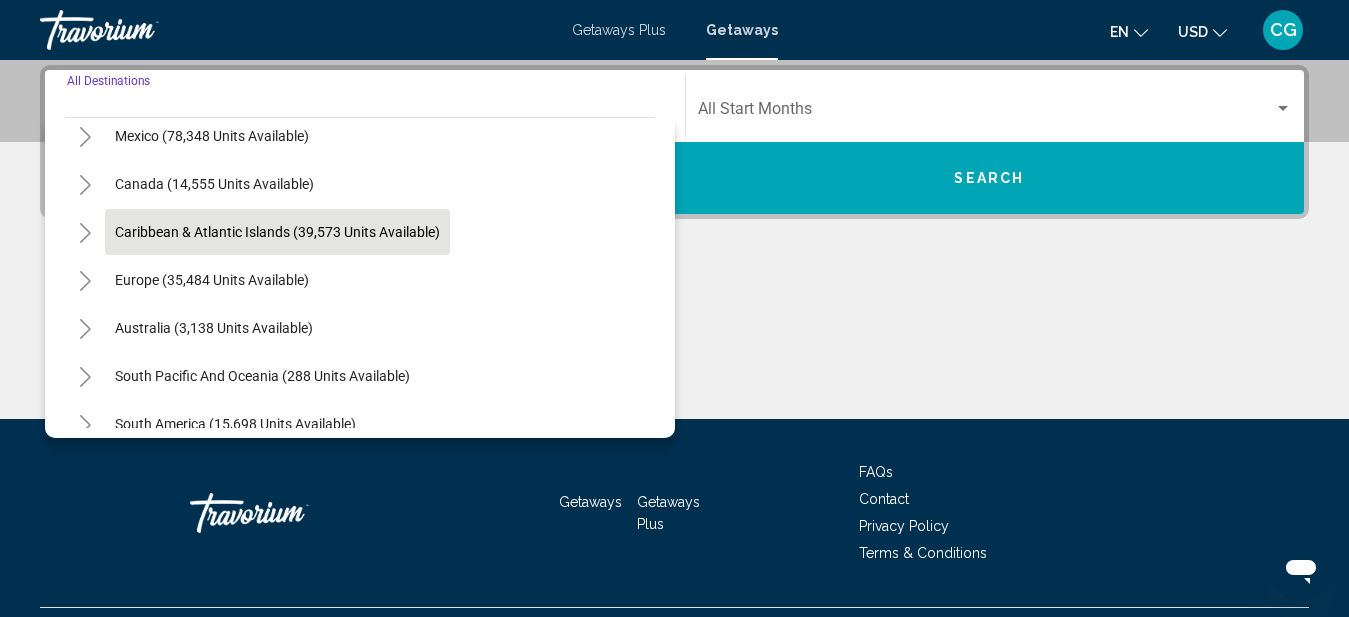 scroll, scrollTop: 114, scrollLeft: 0, axis: vertical 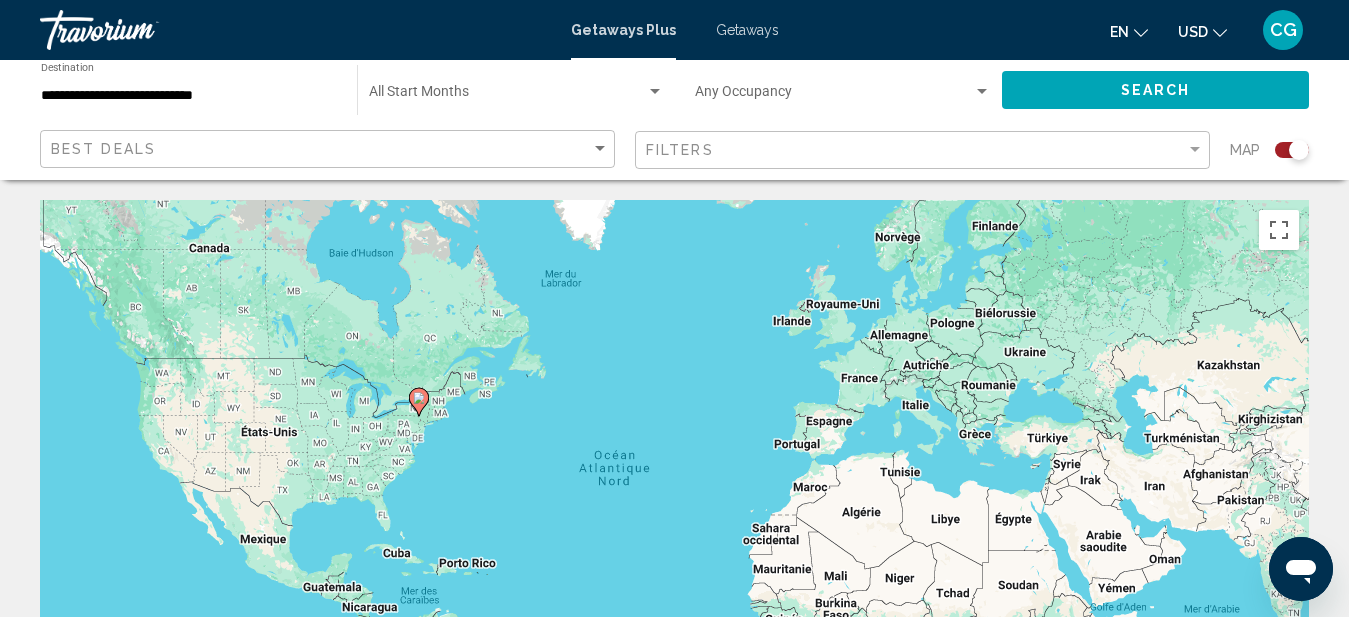 click on "Getaways" at bounding box center [747, 30] 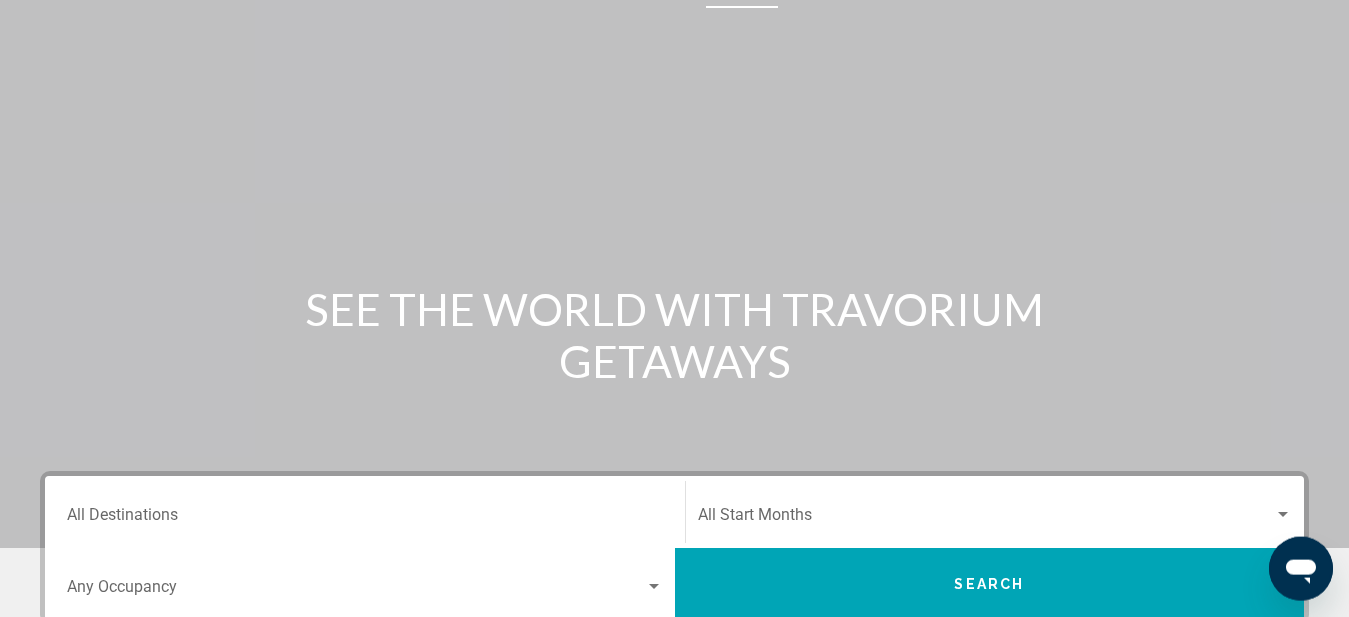 scroll, scrollTop: 102, scrollLeft: 0, axis: vertical 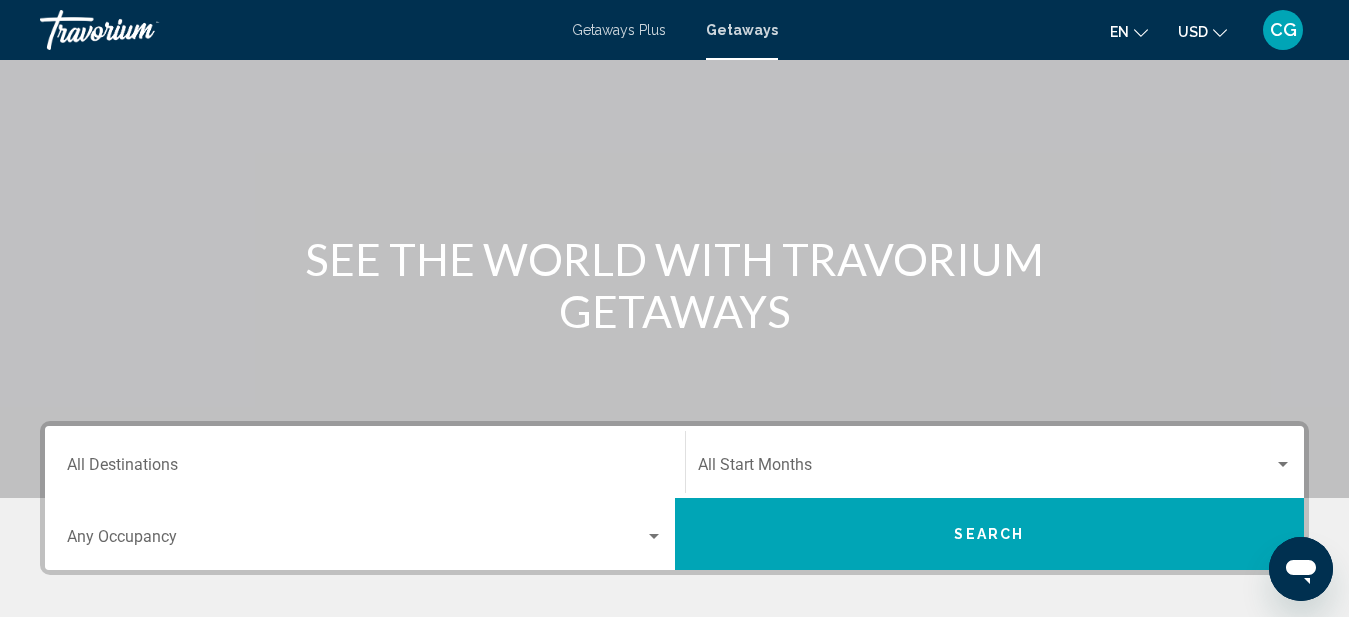 click on "Destination All Destinations" at bounding box center (365, 469) 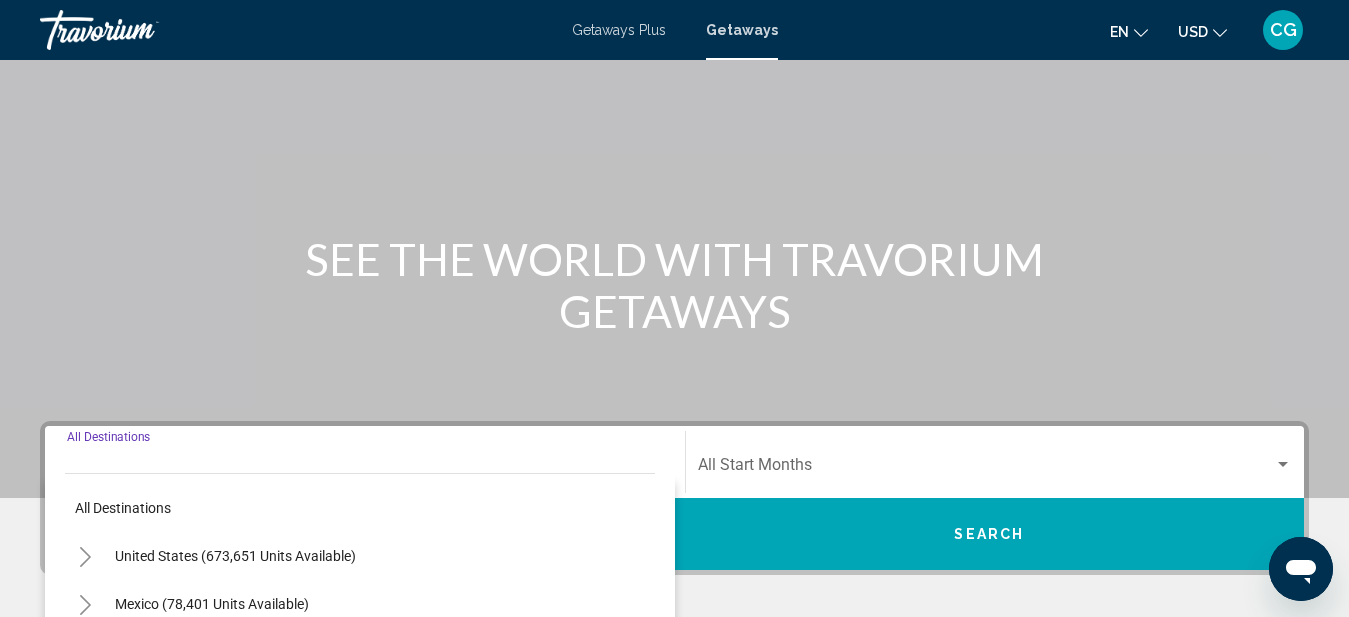 scroll, scrollTop: 424, scrollLeft: 0, axis: vertical 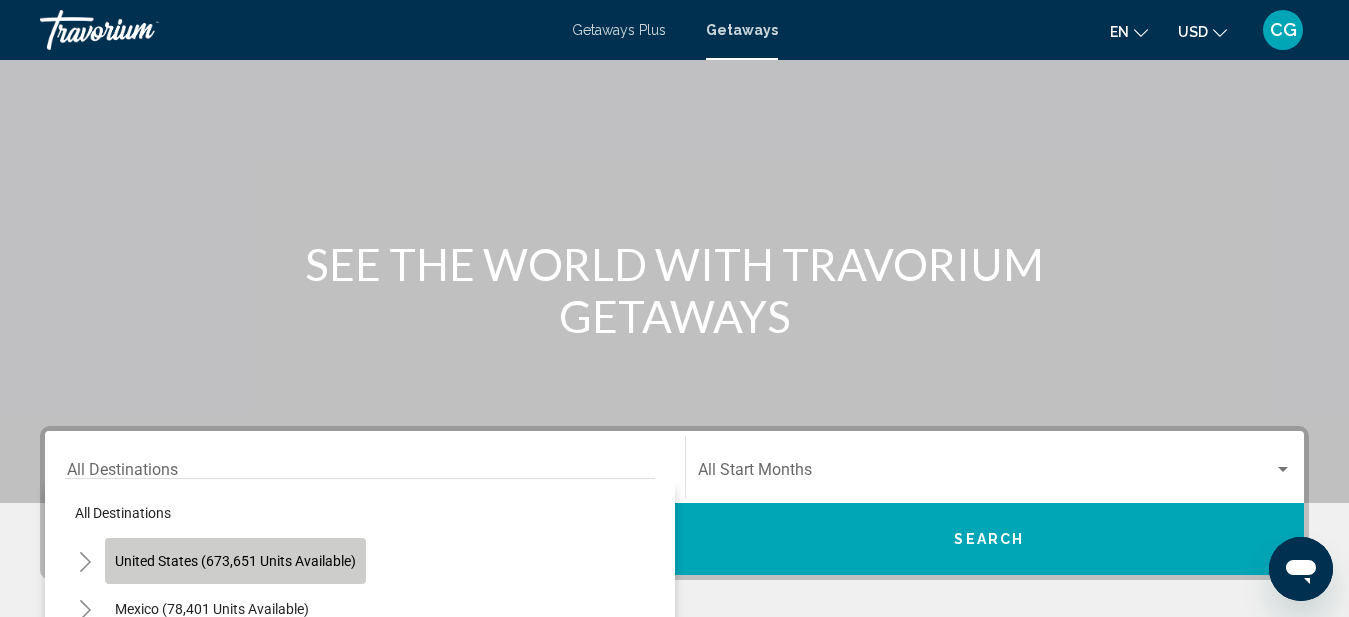 click on "United States (673,651 units available)" 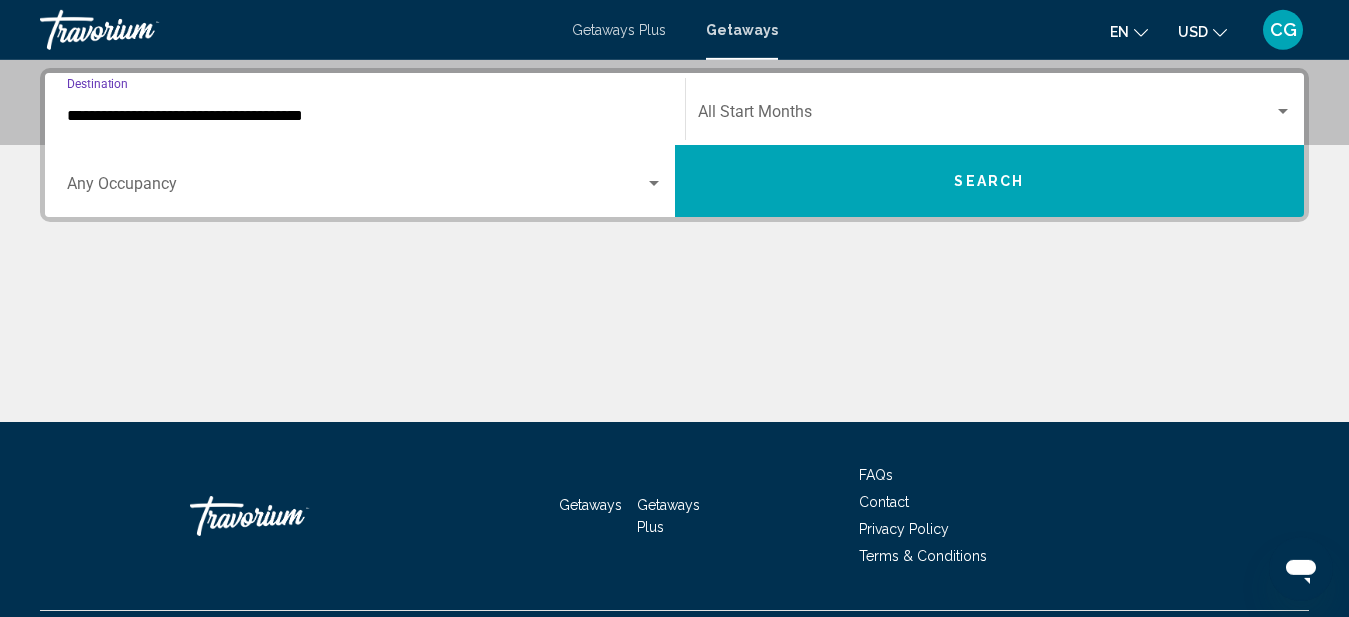 scroll, scrollTop: 458, scrollLeft: 0, axis: vertical 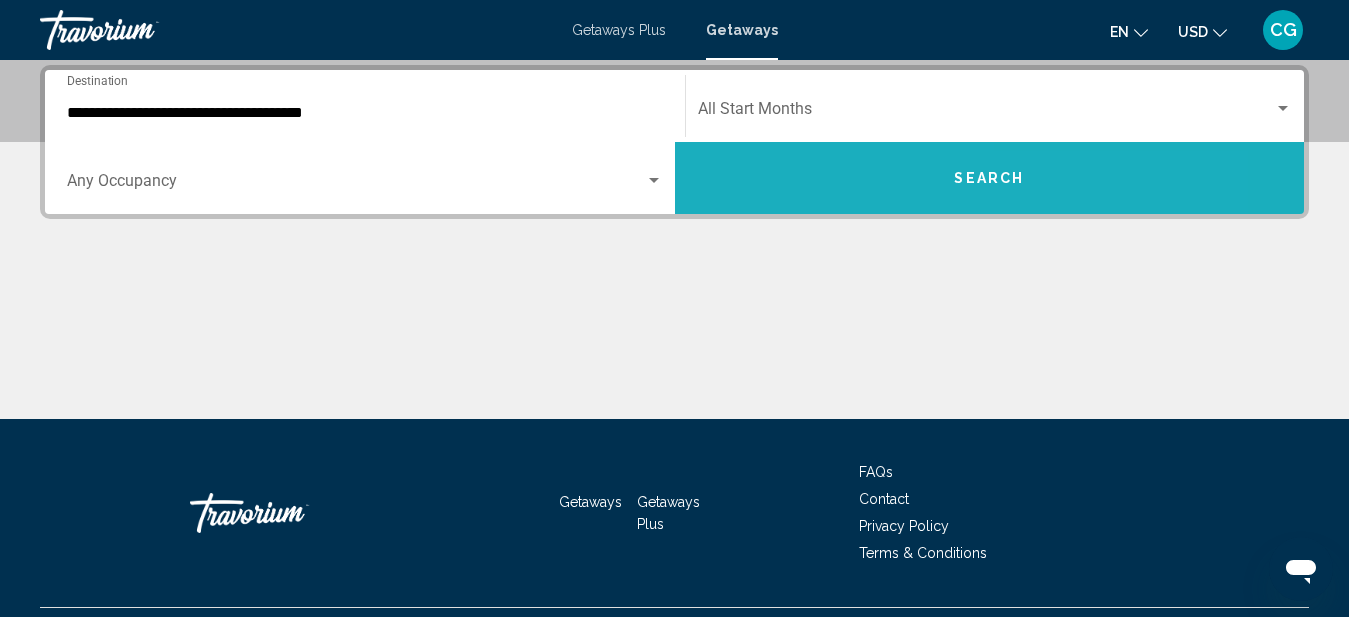 click on "Search" at bounding box center [990, 178] 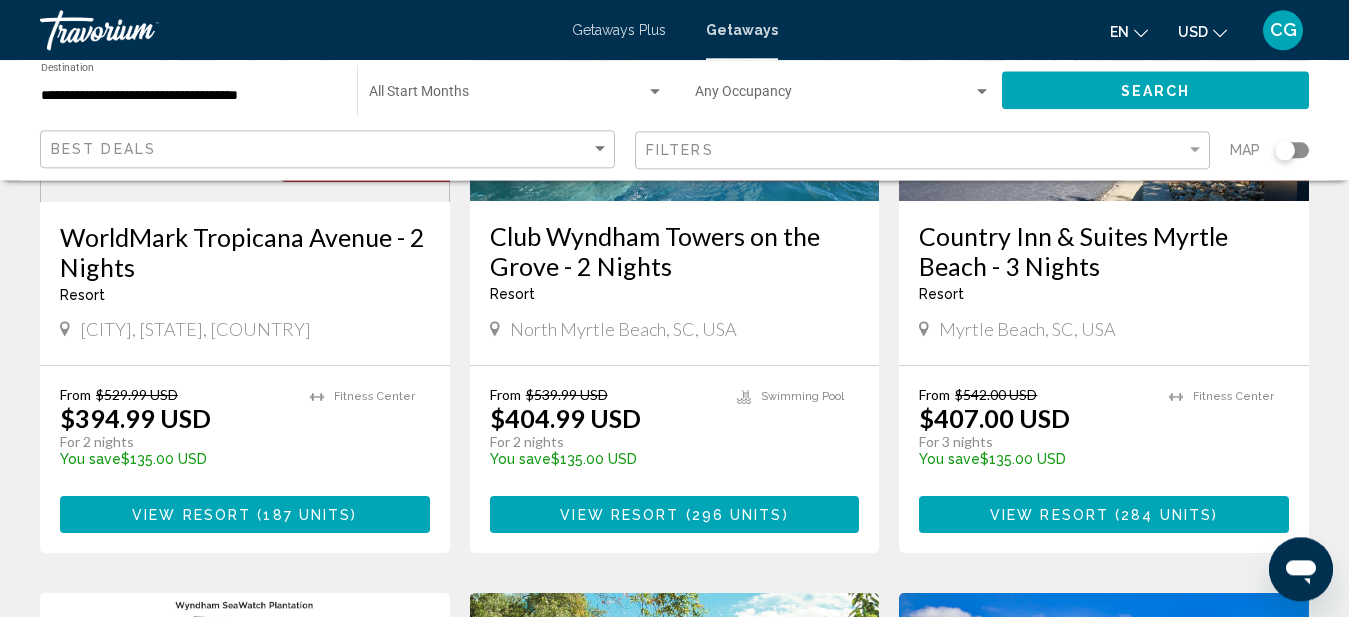 scroll, scrollTop: 1836, scrollLeft: 0, axis: vertical 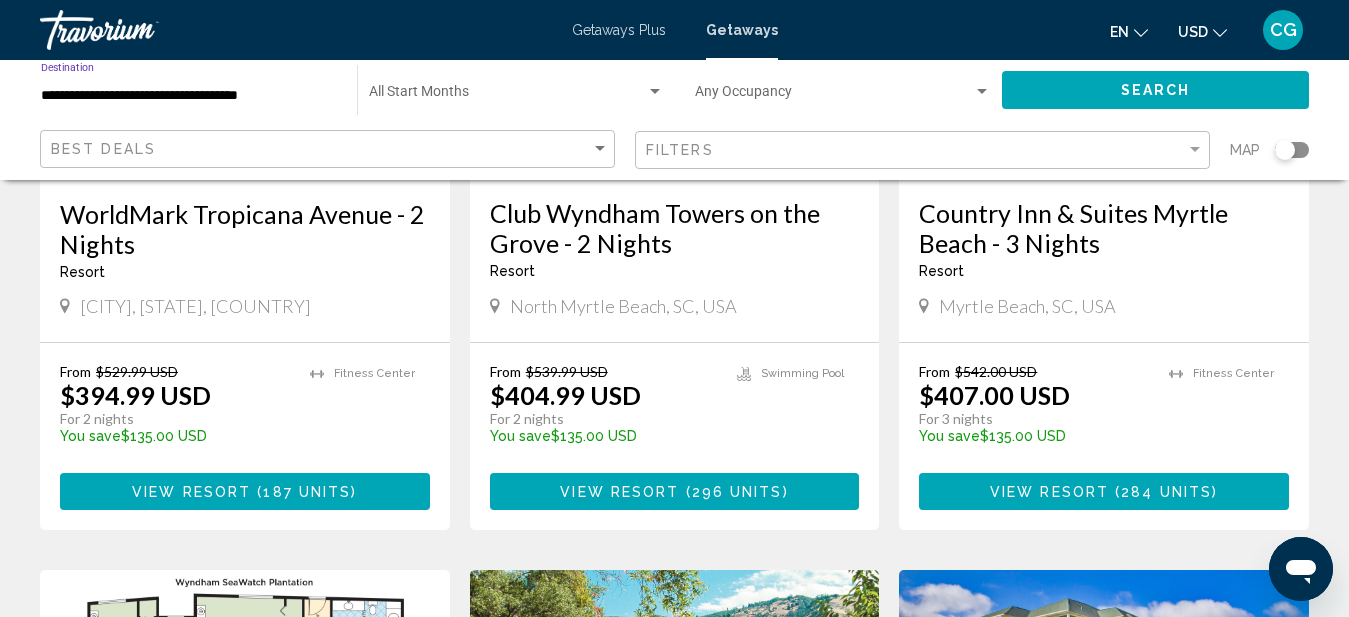 click on "**********" at bounding box center [189, 96] 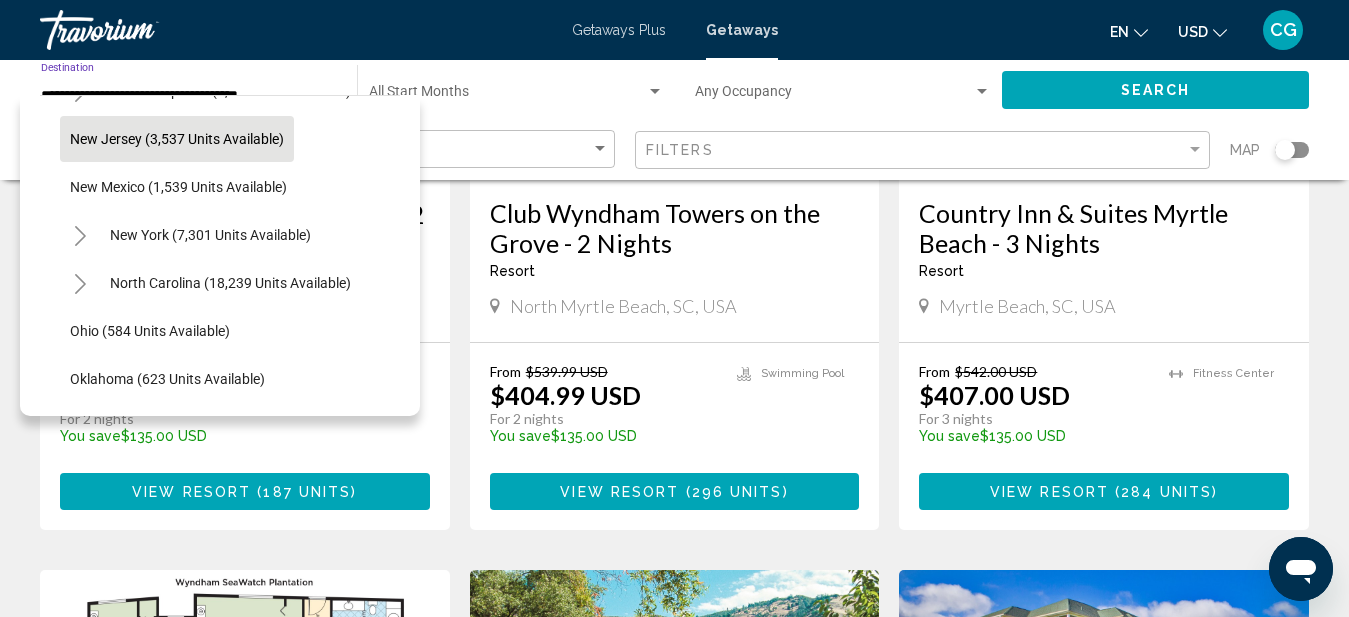 scroll, scrollTop: 1344, scrollLeft: 0, axis: vertical 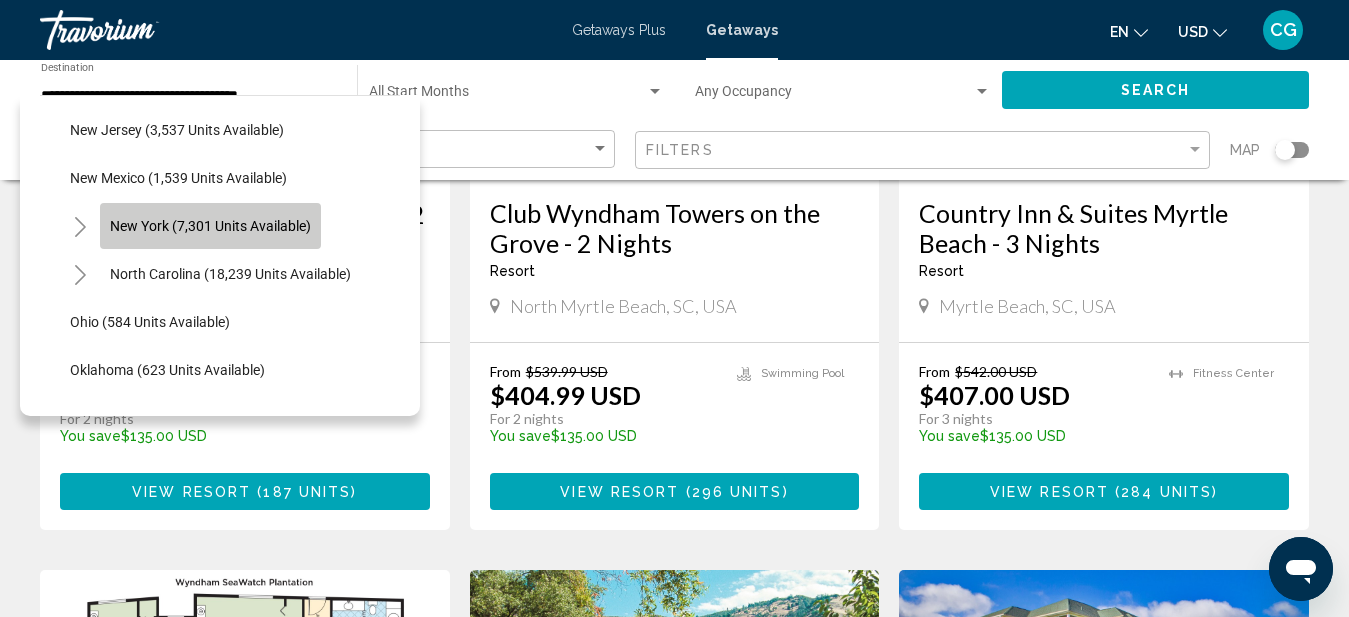 click on "New York (7,301 units available)" 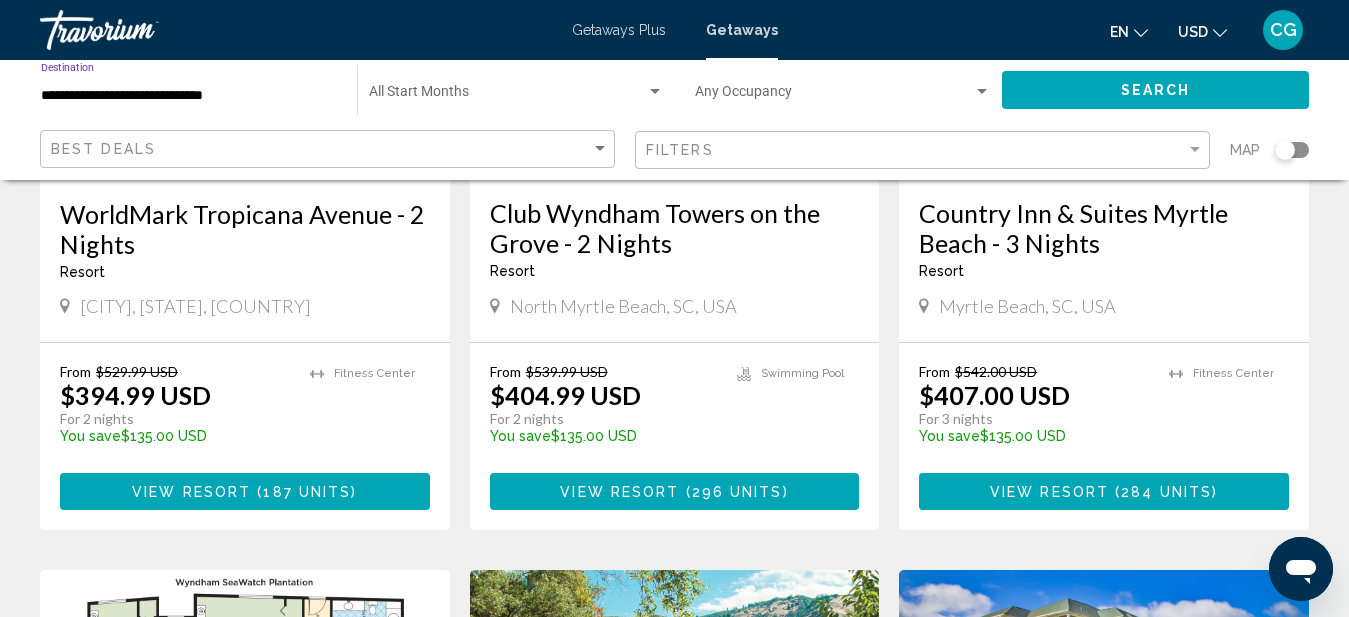 click on "Search" 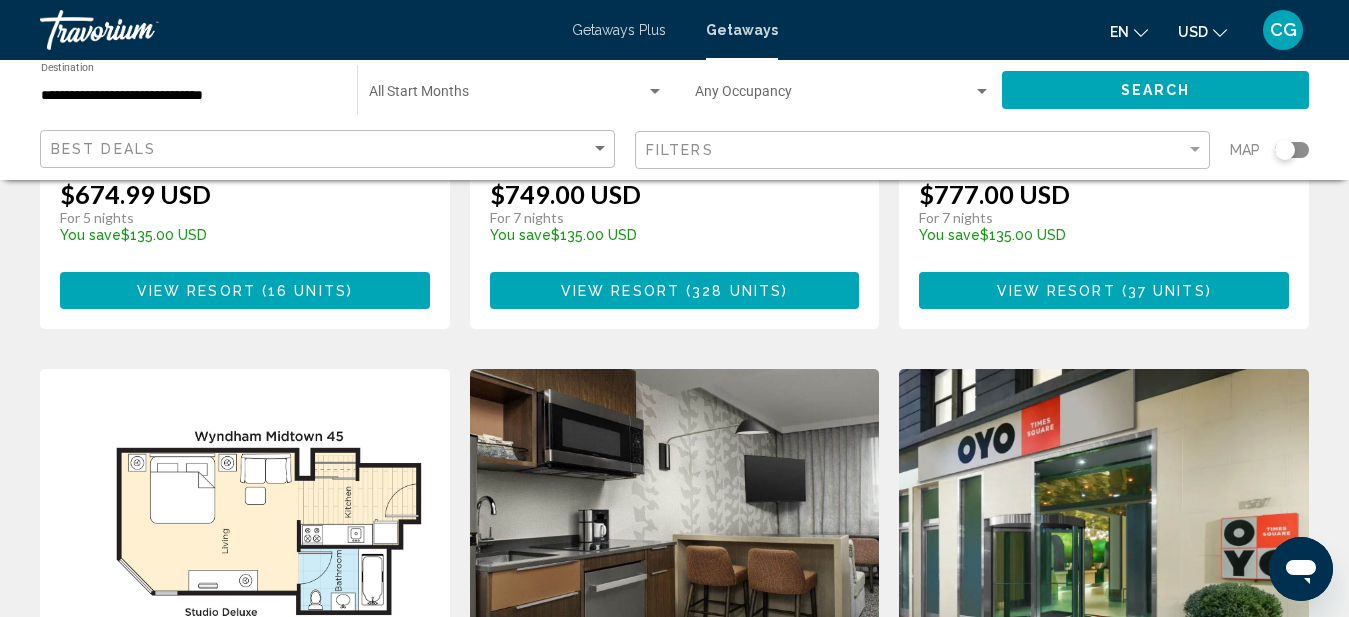 scroll, scrollTop: 816, scrollLeft: 0, axis: vertical 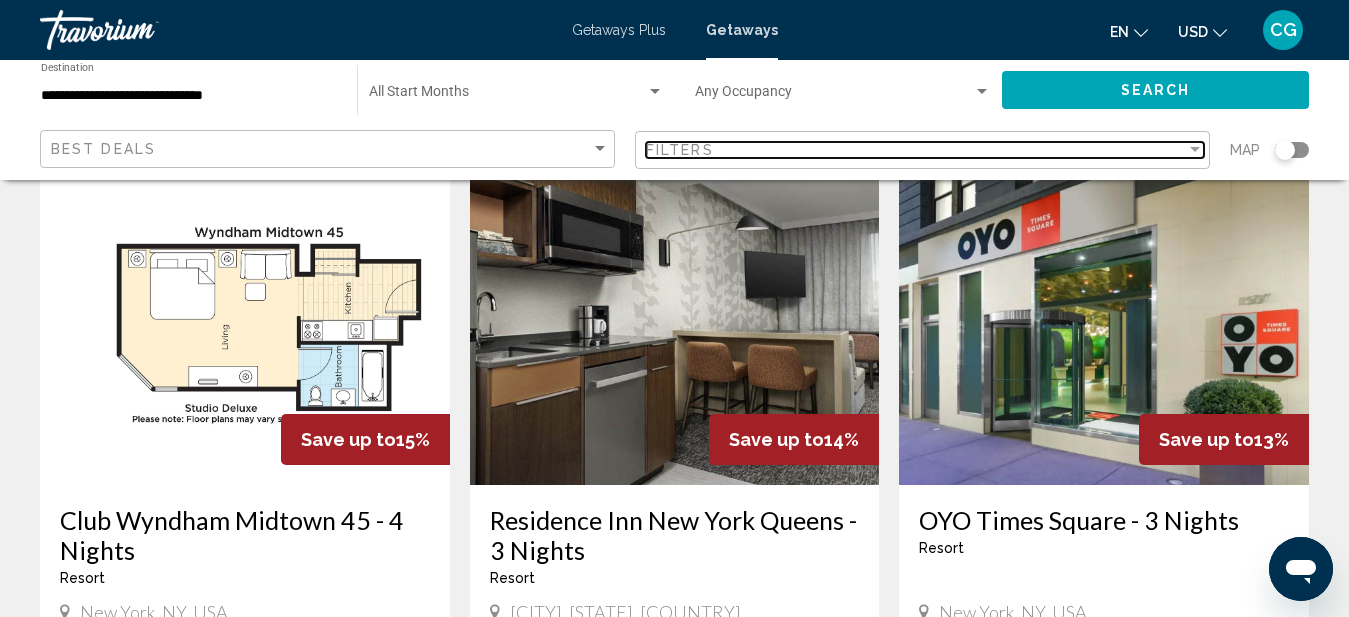 click on "Filters" at bounding box center (916, 150) 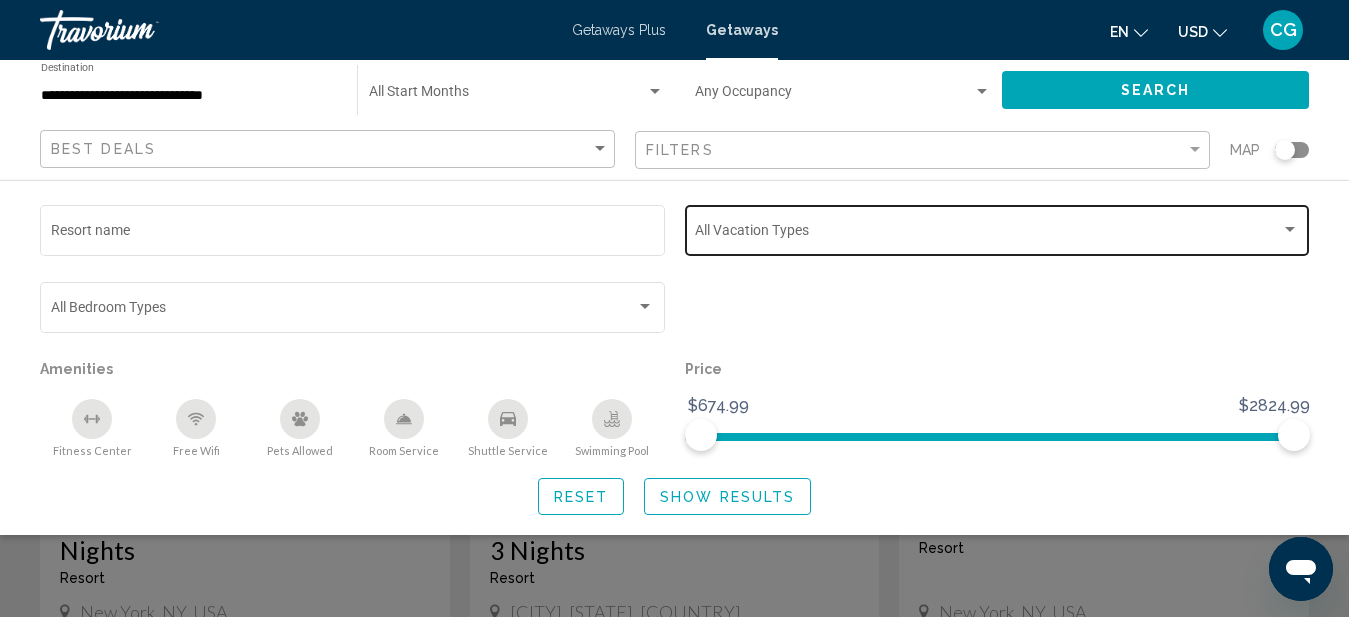 click at bounding box center (988, 234) 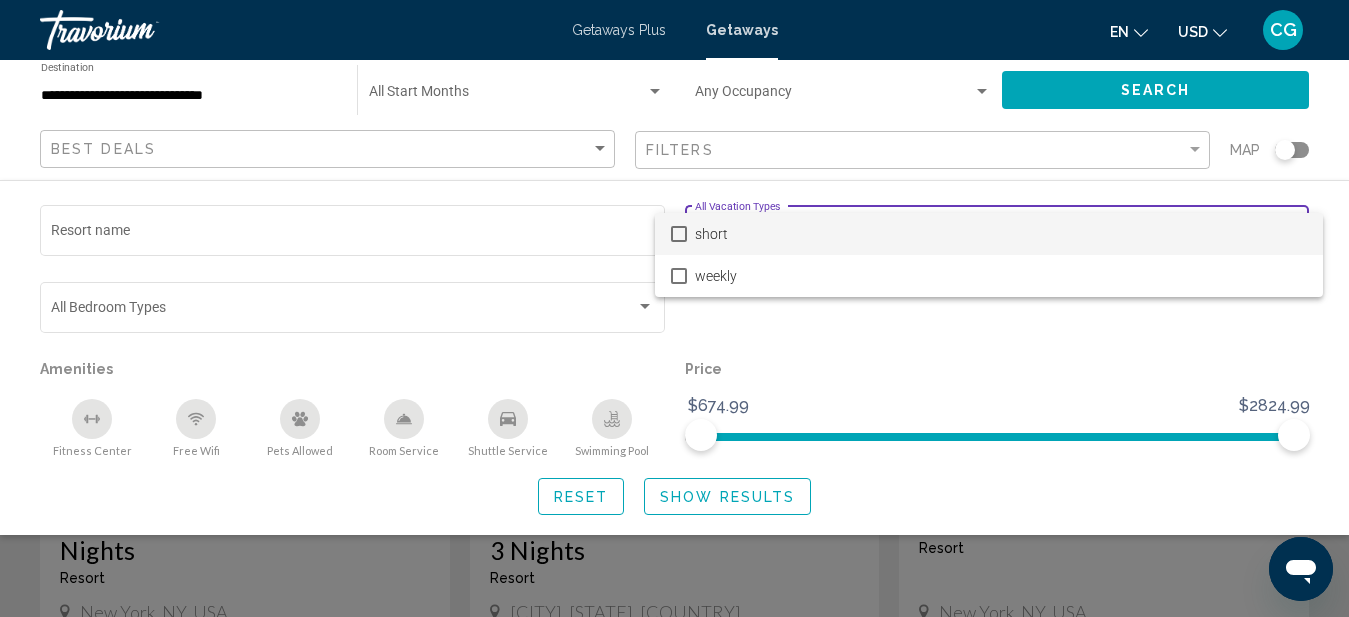 click at bounding box center [674, 308] 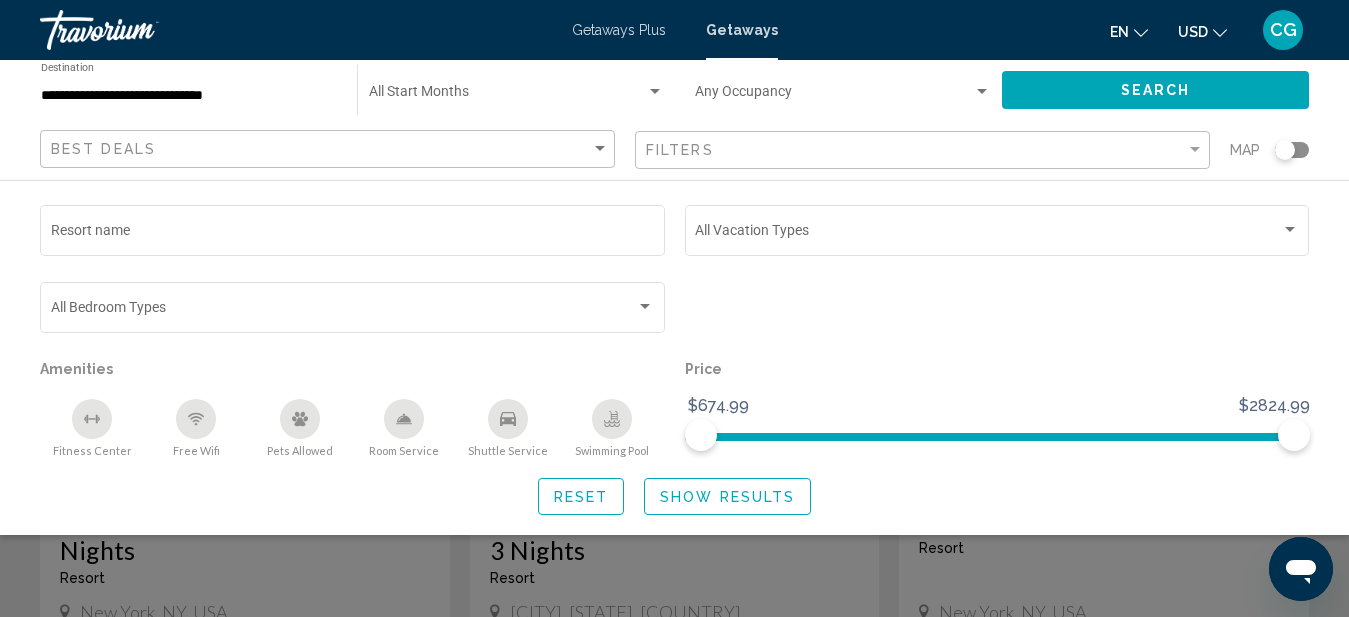 click 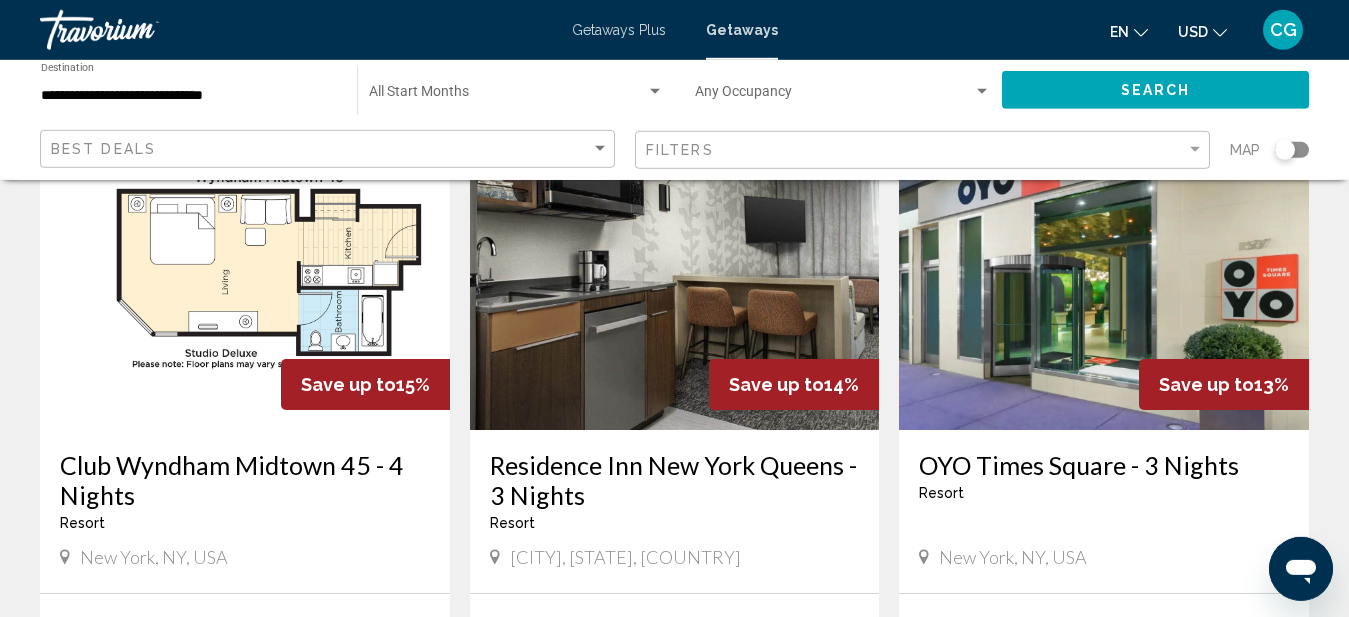scroll, scrollTop: 816, scrollLeft: 0, axis: vertical 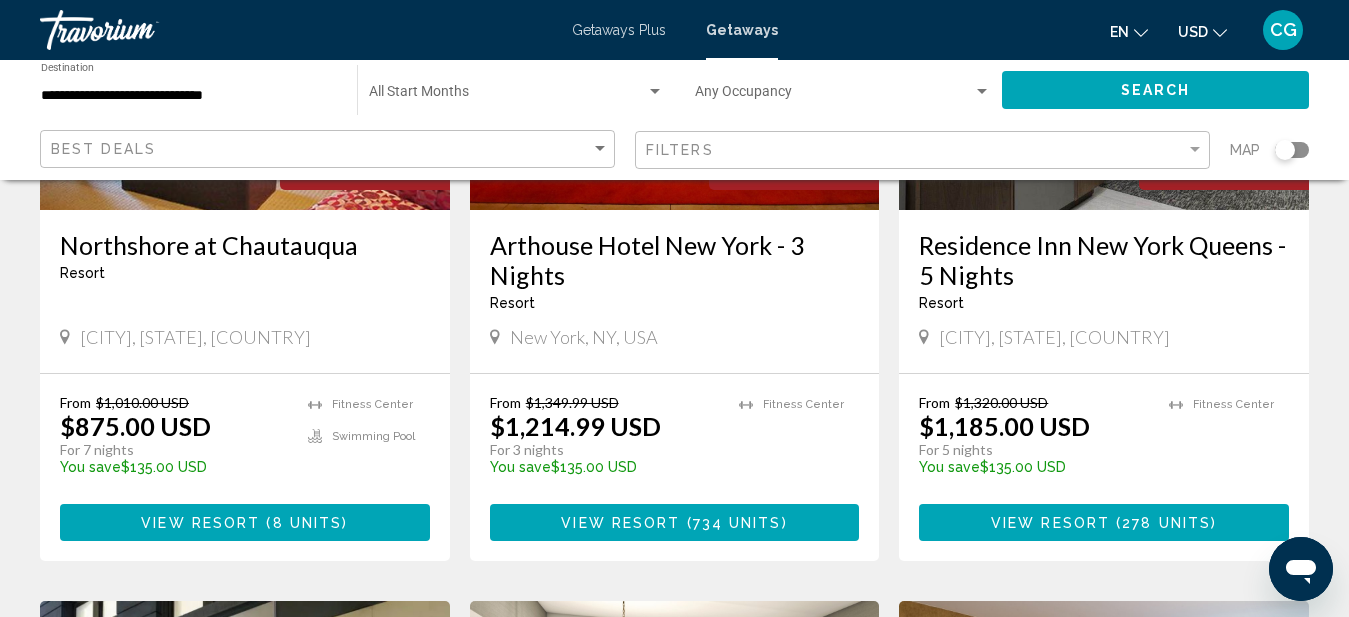 click at bounding box center [140, 30] 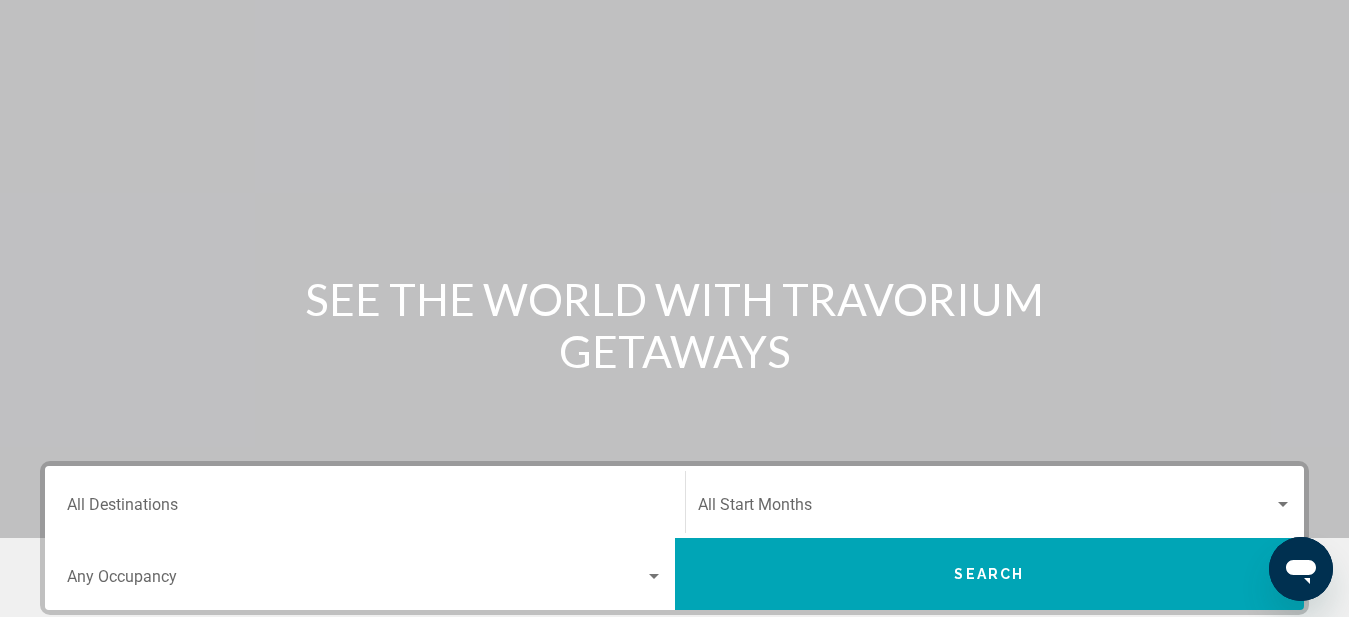 scroll, scrollTop: 0, scrollLeft: 0, axis: both 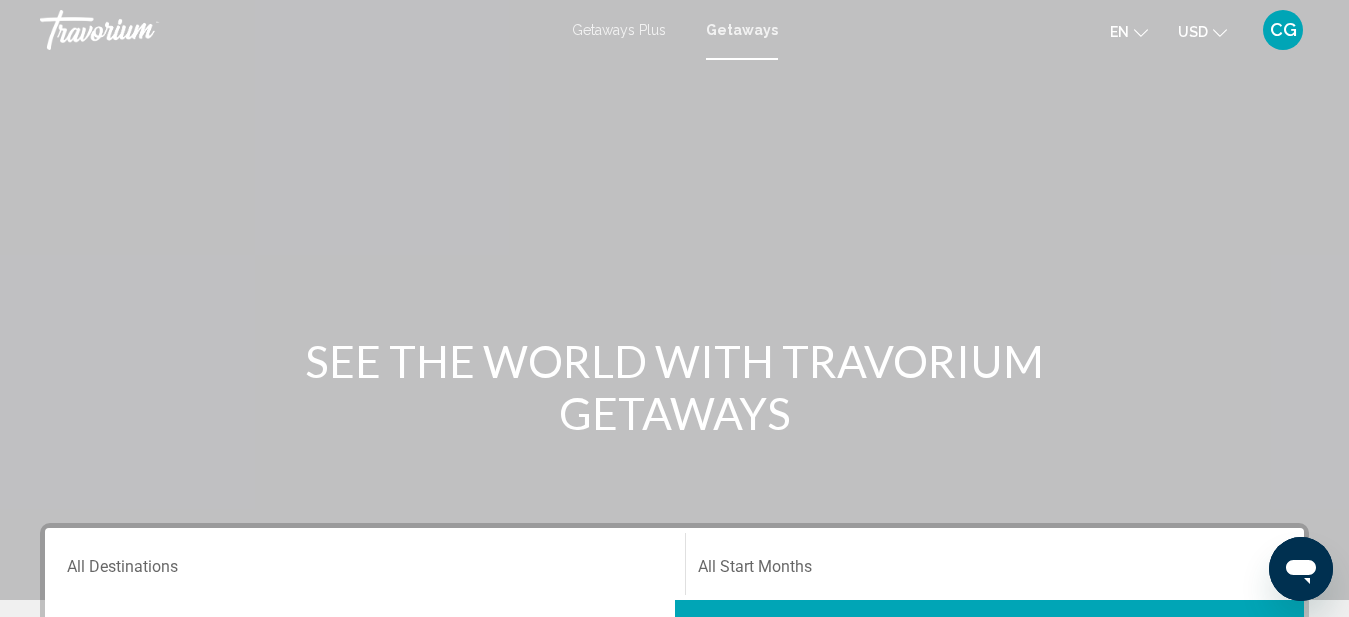 click on "CG" at bounding box center [1283, 30] 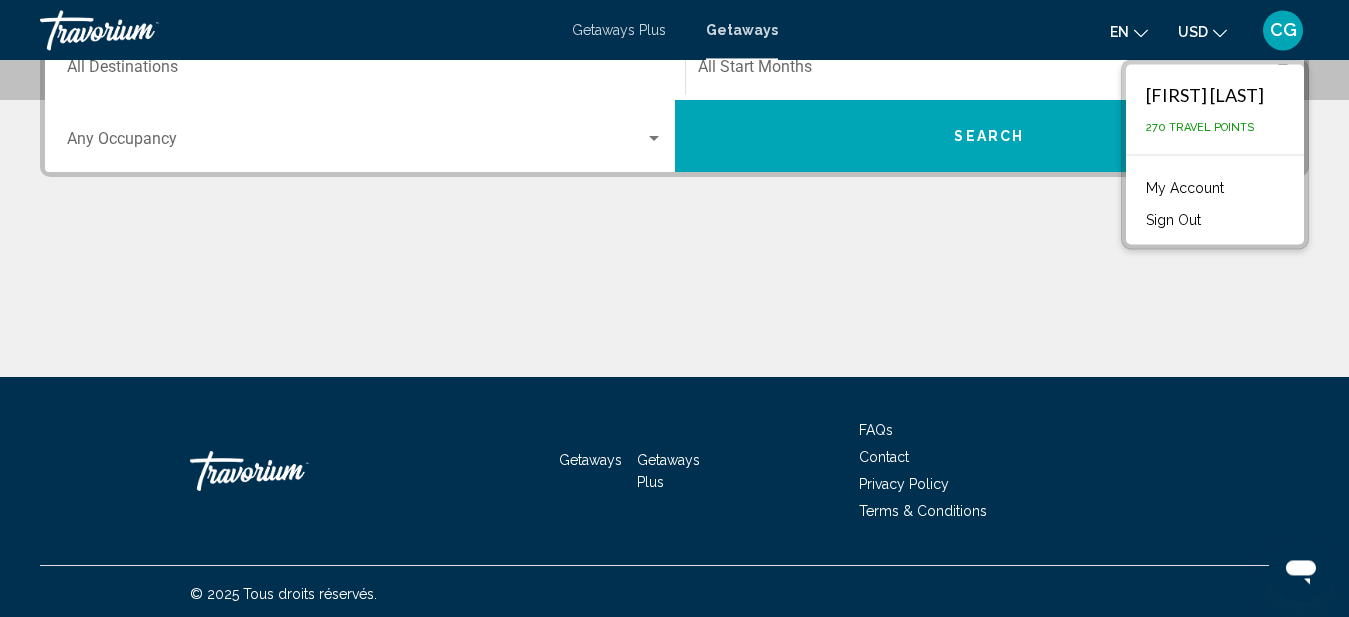 scroll, scrollTop: 505, scrollLeft: 0, axis: vertical 